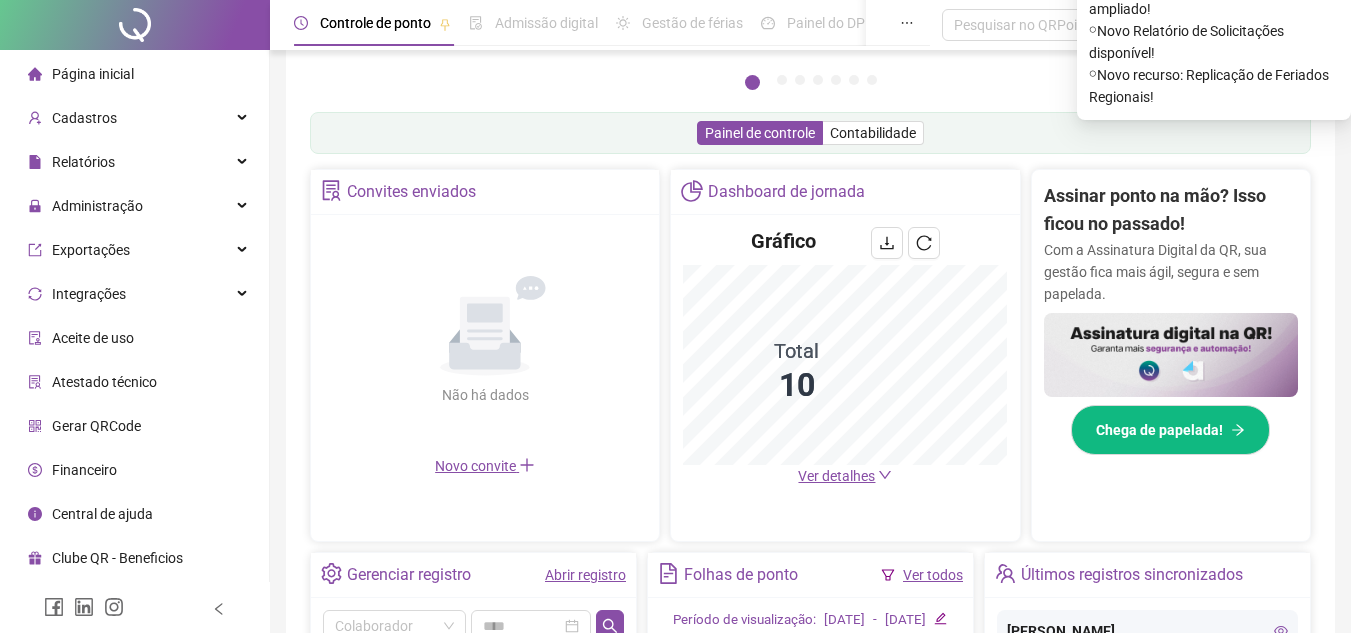 scroll, scrollTop: 300, scrollLeft: 0, axis: vertical 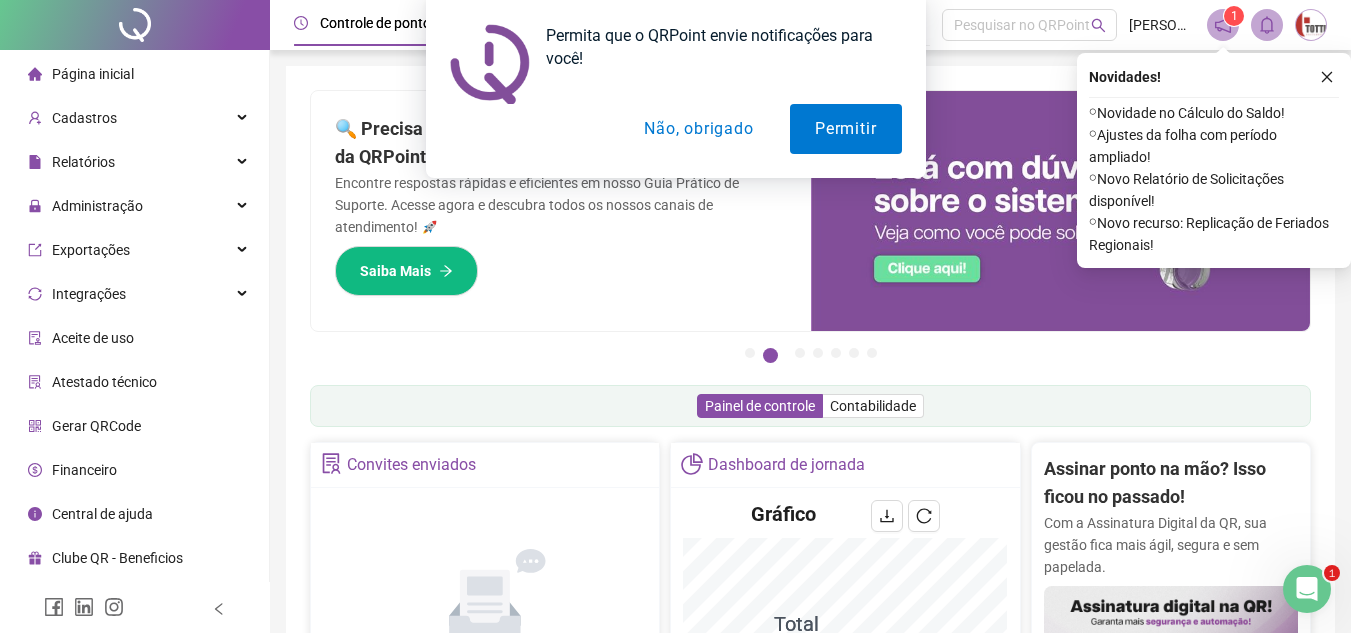 click on "Permita que o QRPoint envie notificações para você! Permitir Não, obrigado" at bounding box center [675, 89] 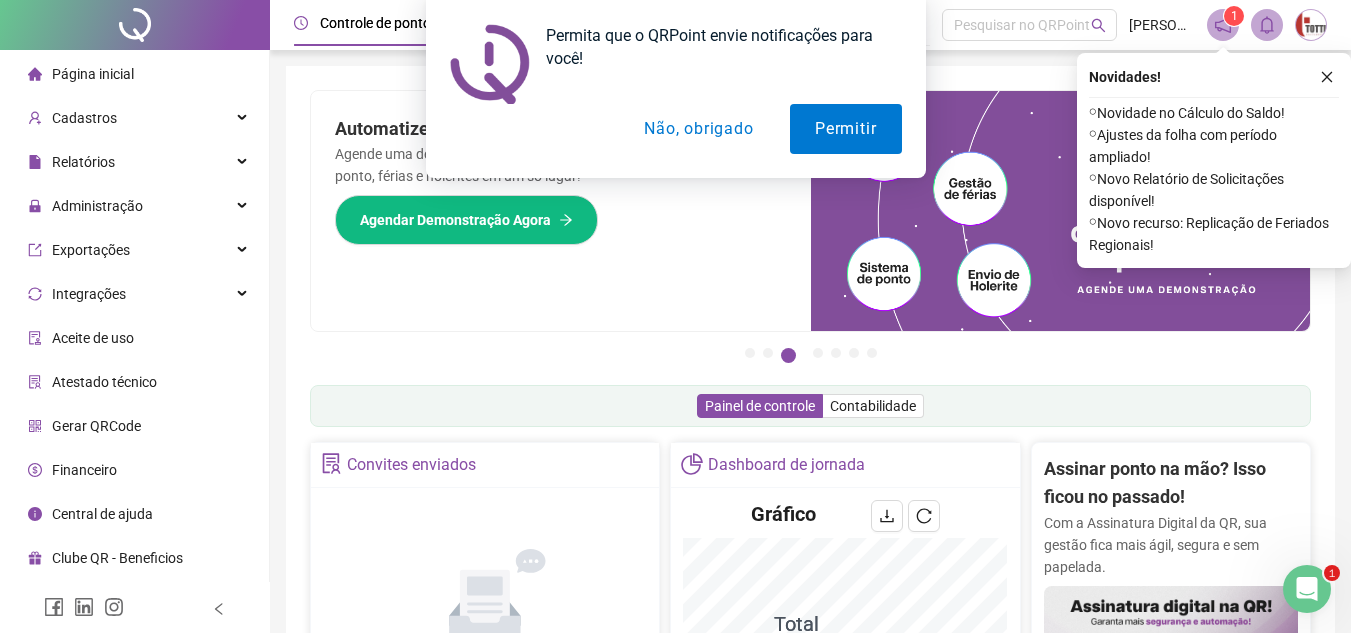click on "Permita que o QRPoint envie notificações para você! Permitir Não, obrigado" at bounding box center (675, 89) 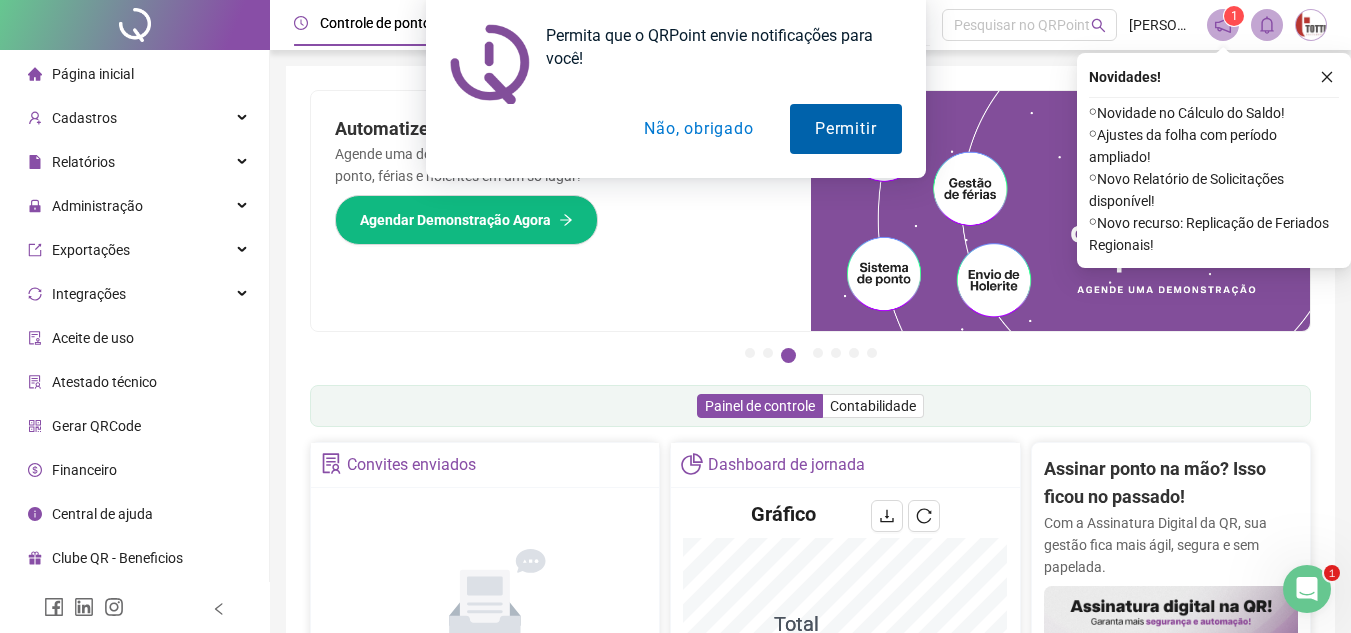 click on "Permitir" at bounding box center (845, 129) 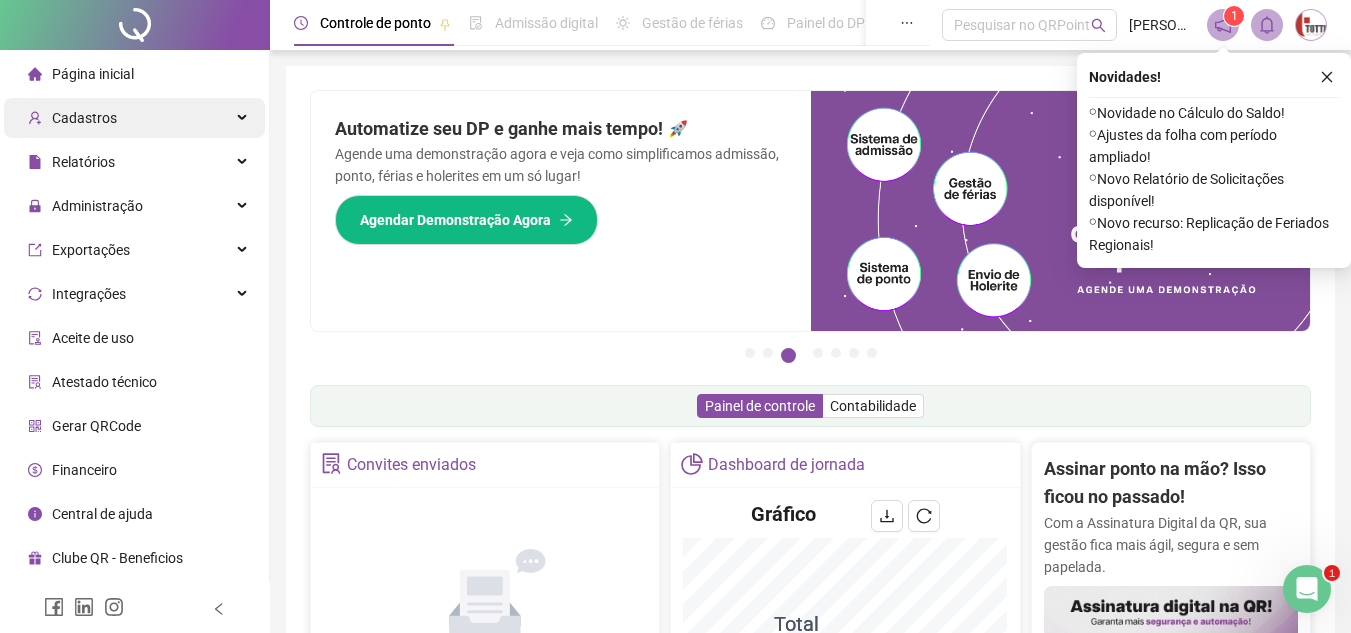 click on "Cadastros" at bounding box center (134, 118) 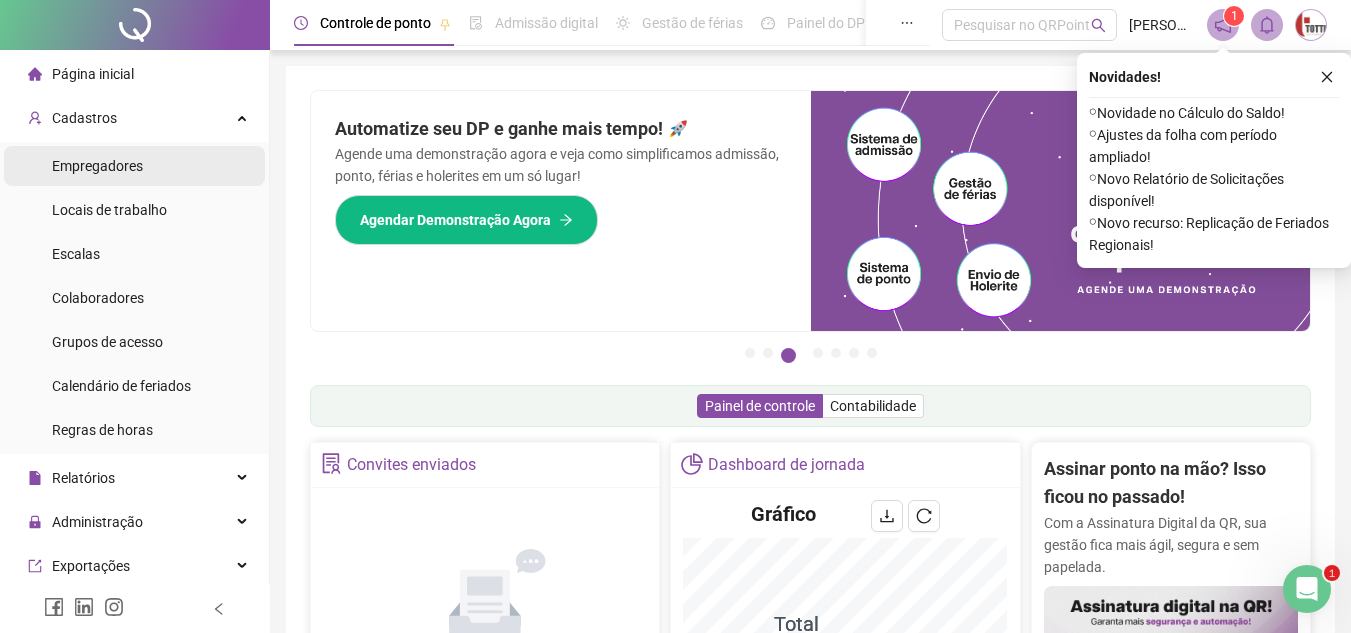 click on "Empregadores" at bounding box center [97, 166] 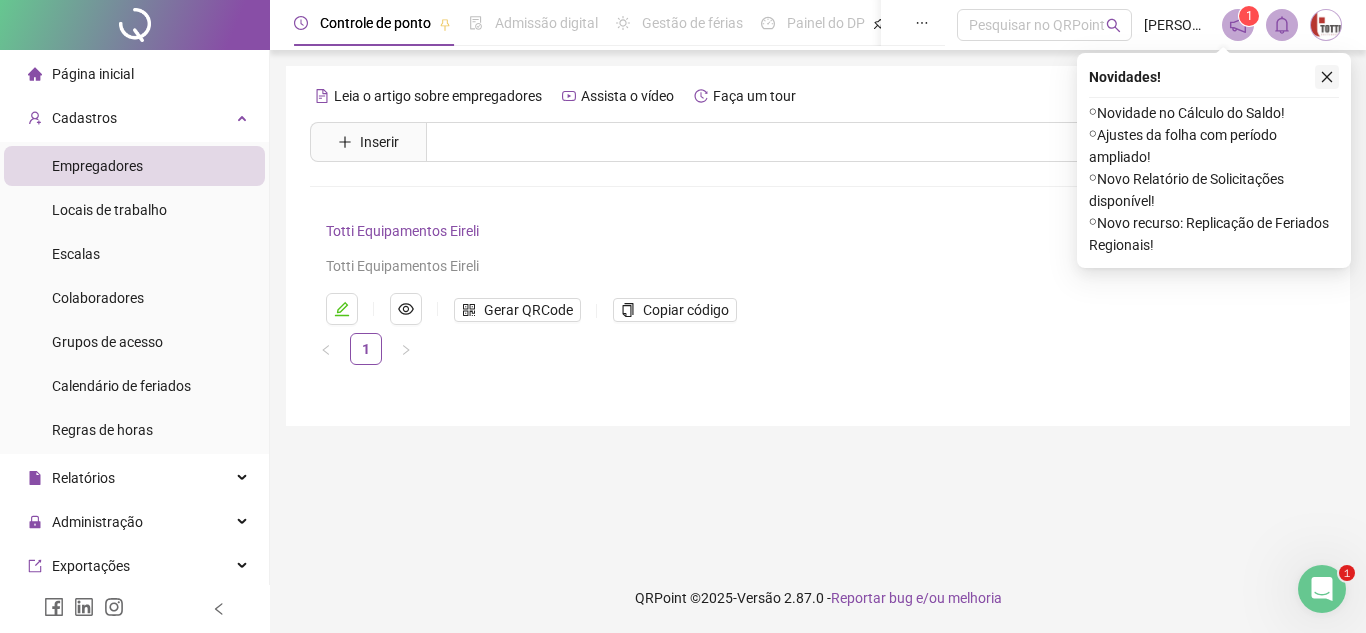 click 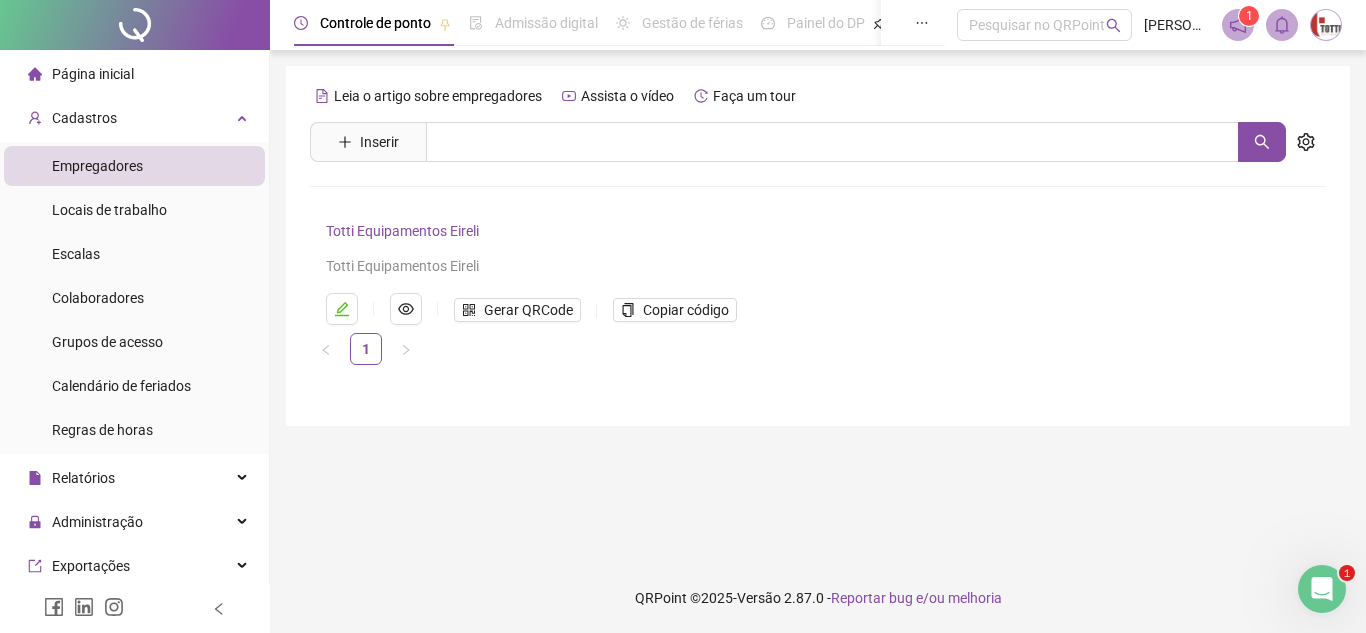 click on "Totti Equipamentos Eireli" at bounding box center [784, 266] 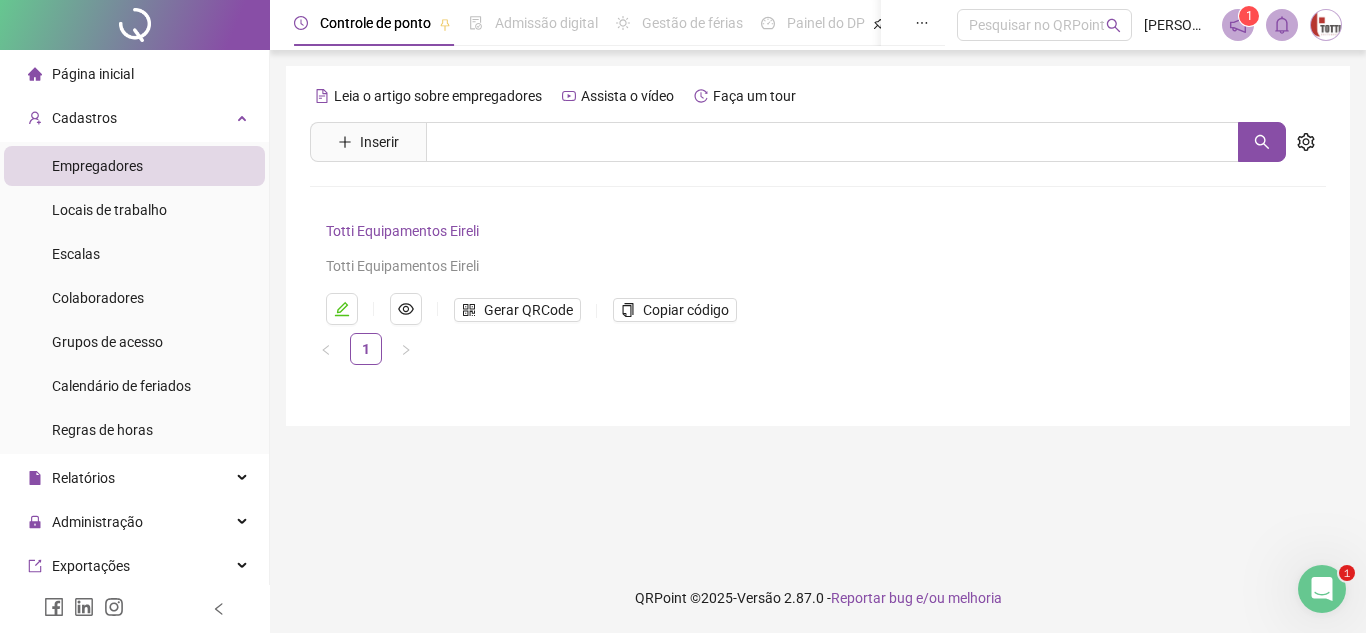 click on "Empregadores" at bounding box center [97, 166] 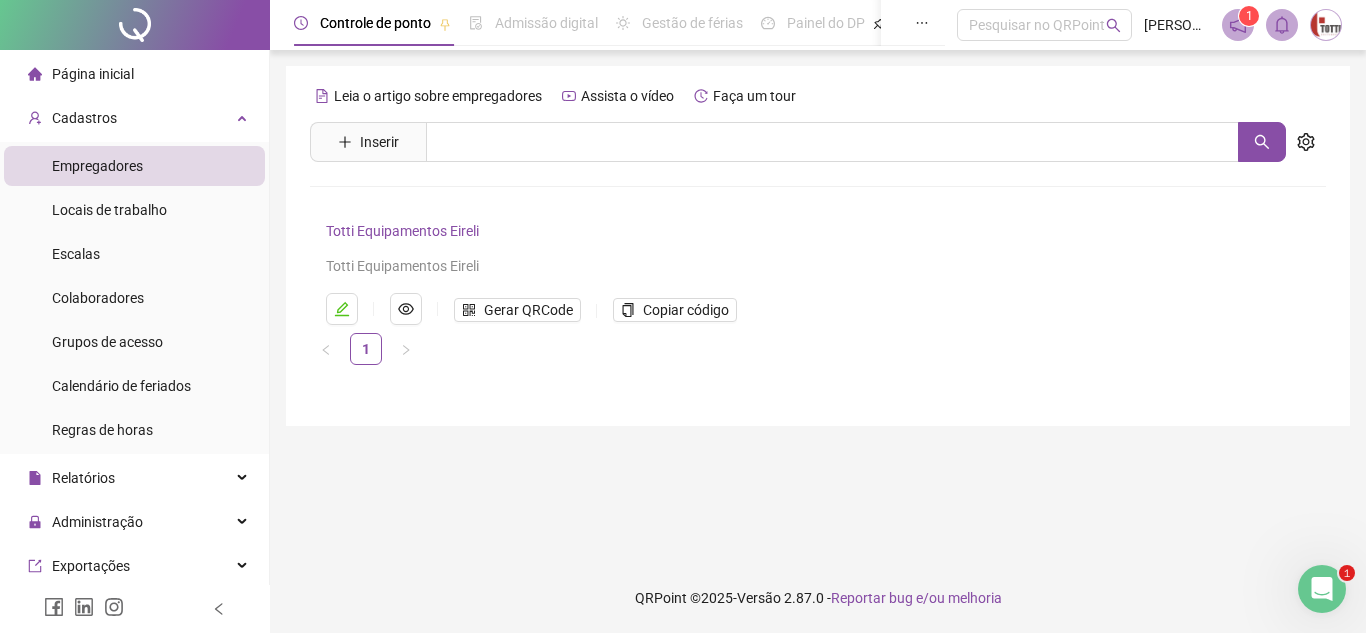 click on "Totti Equipamentos Eireli" at bounding box center [402, 231] 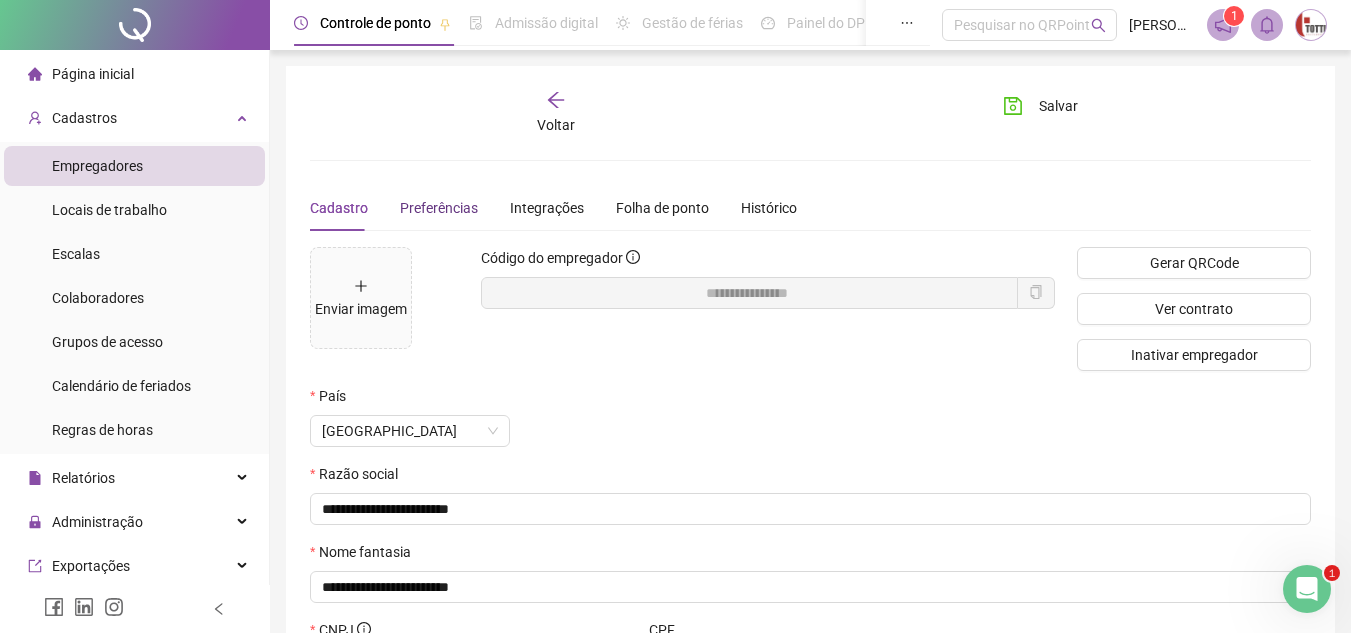 click on "Preferências" at bounding box center [439, 208] 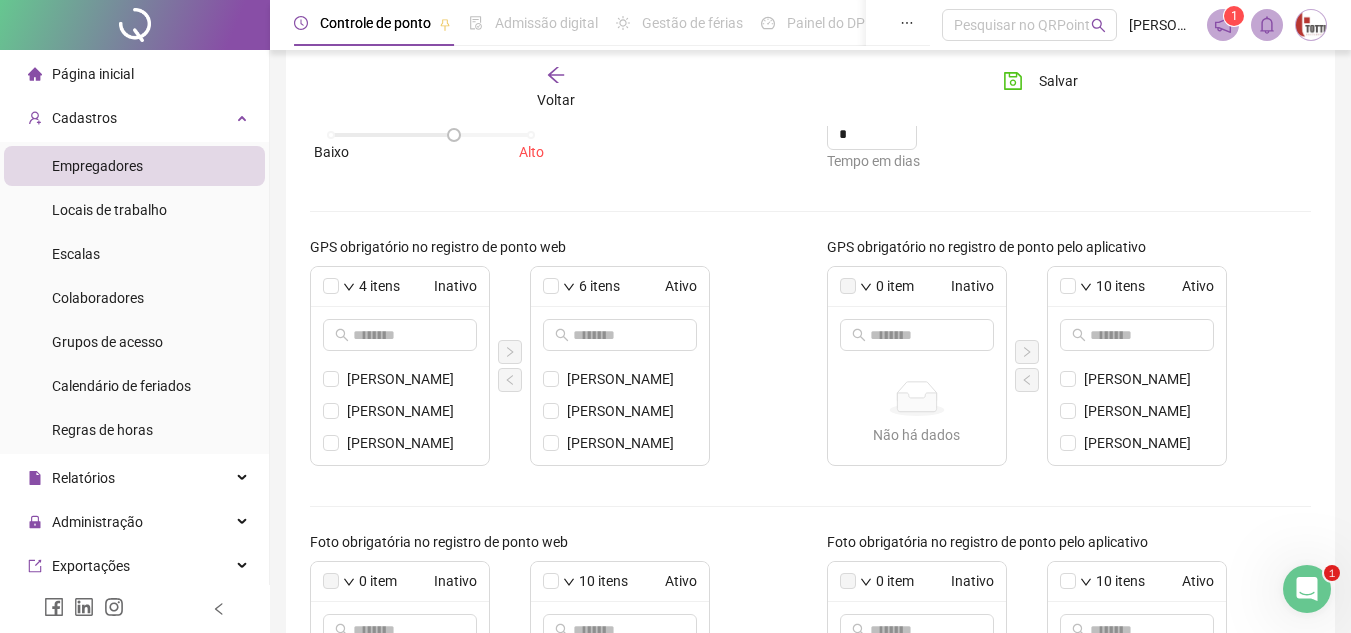 scroll, scrollTop: 300, scrollLeft: 0, axis: vertical 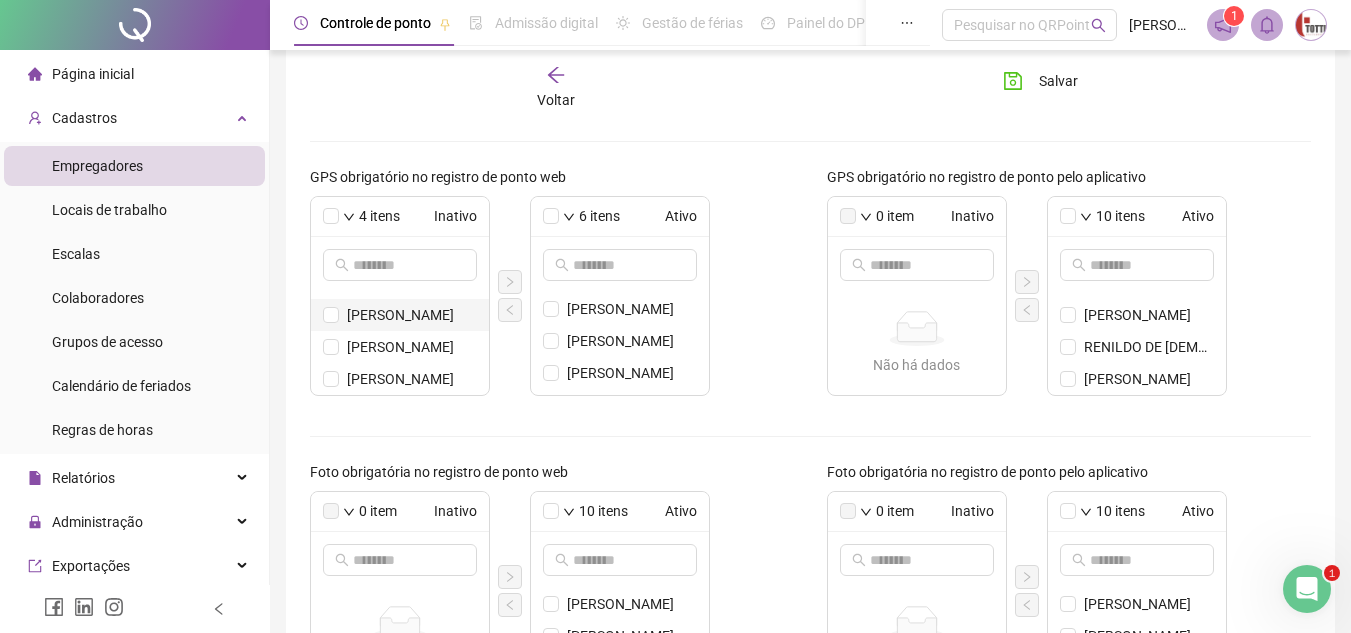 click on "[PERSON_NAME]" at bounding box center (412, 315) 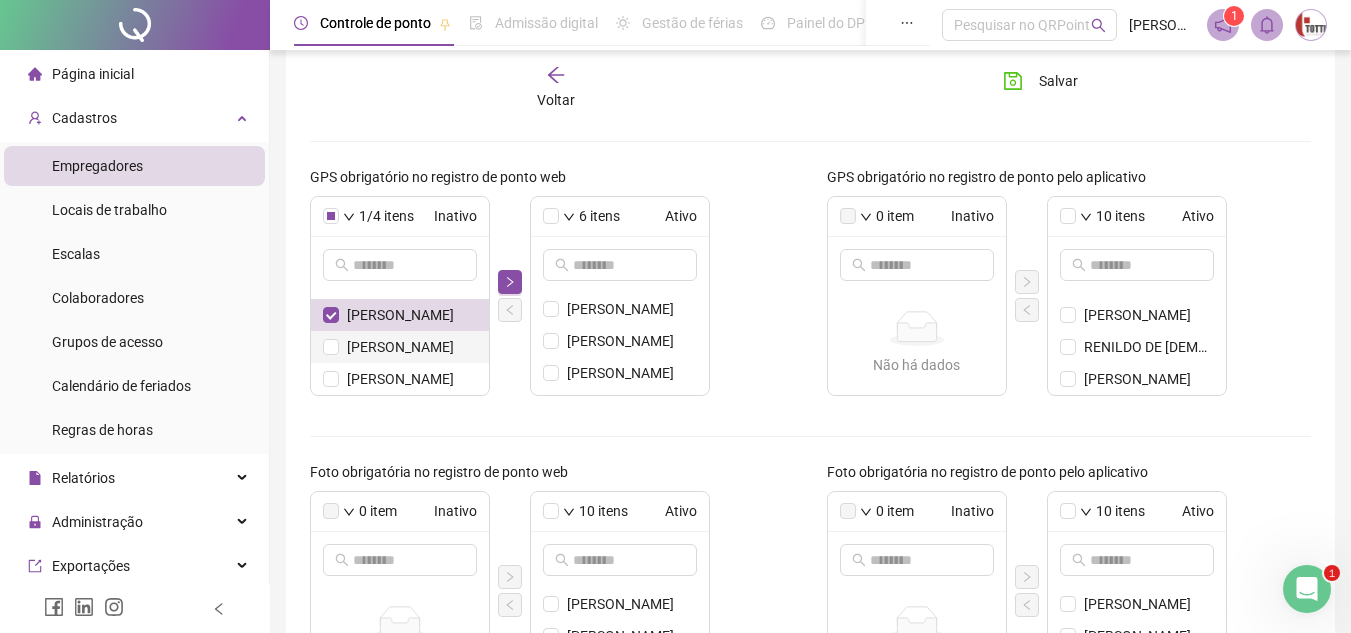click on "[PERSON_NAME]" at bounding box center [412, 347] 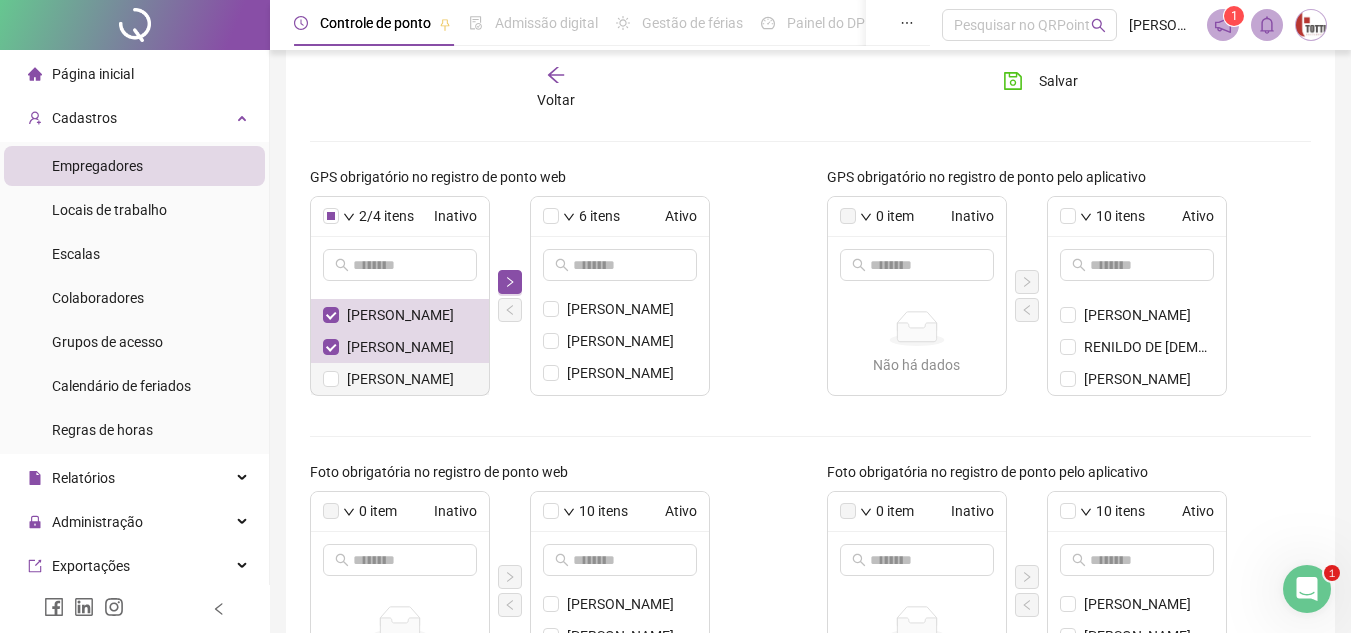 click on "[PERSON_NAME]" at bounding box center [412, 379] 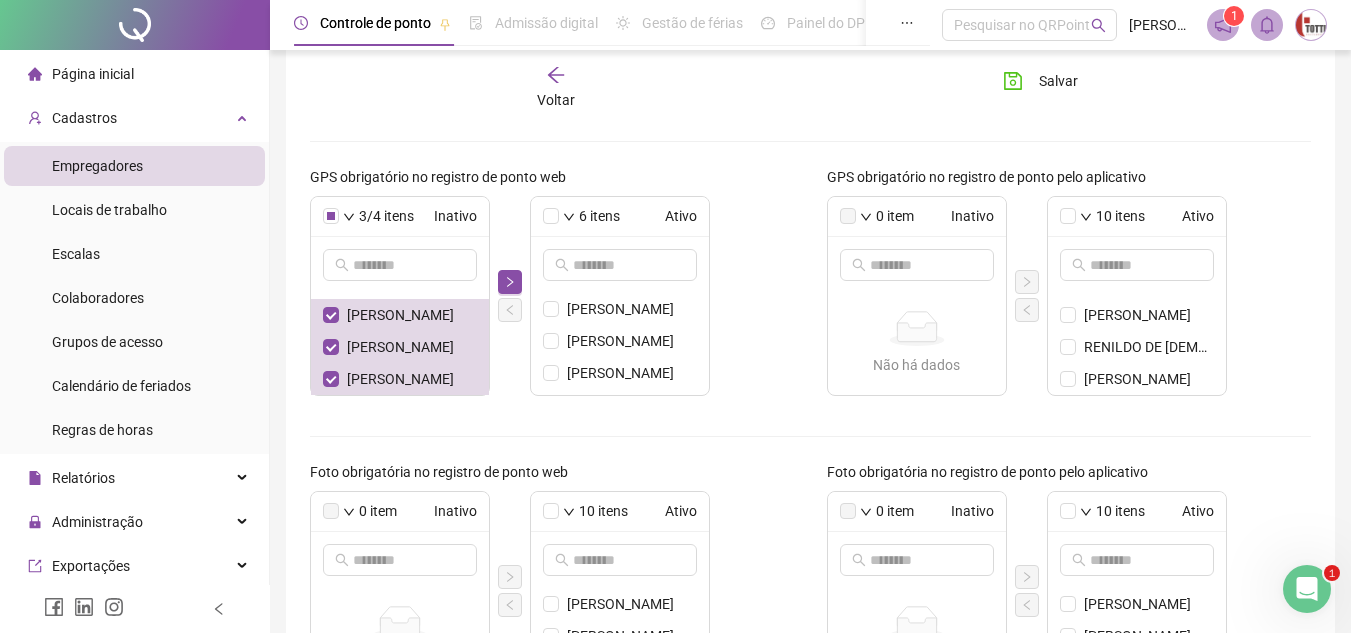 scroll, scrollTop: 0, scrollLeft: 0, axis: both 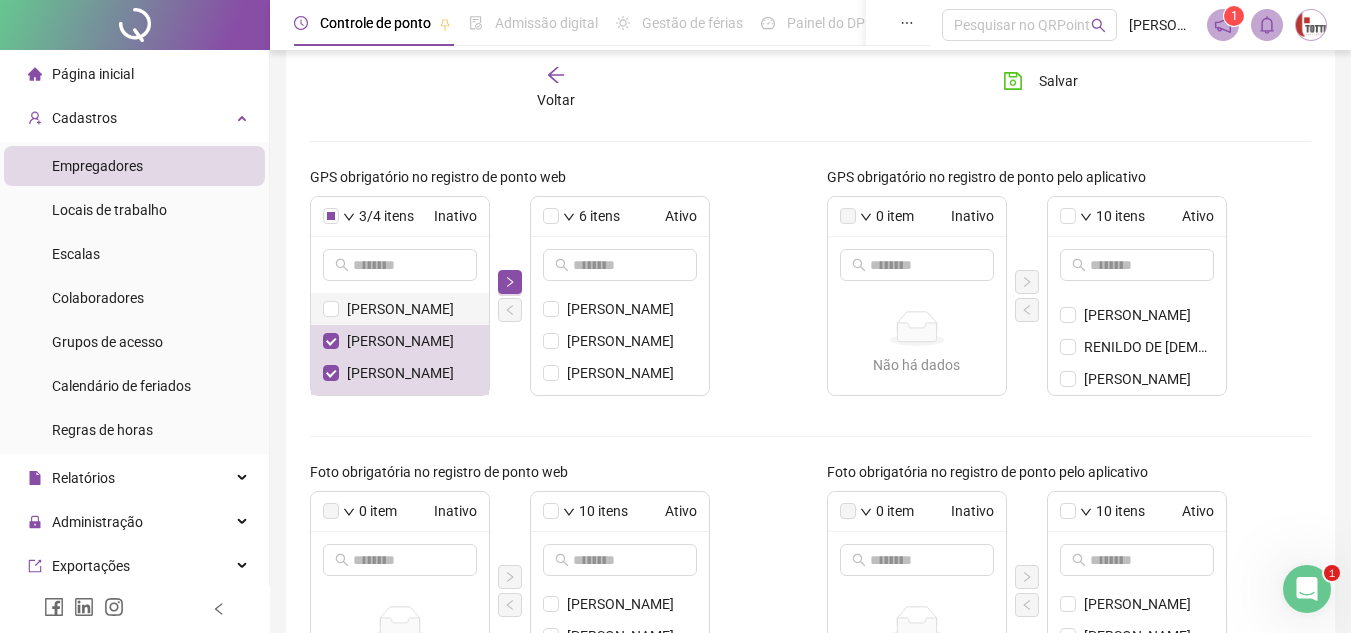 click on "[PERSON_NAME]" at bounding box center (412, 309) 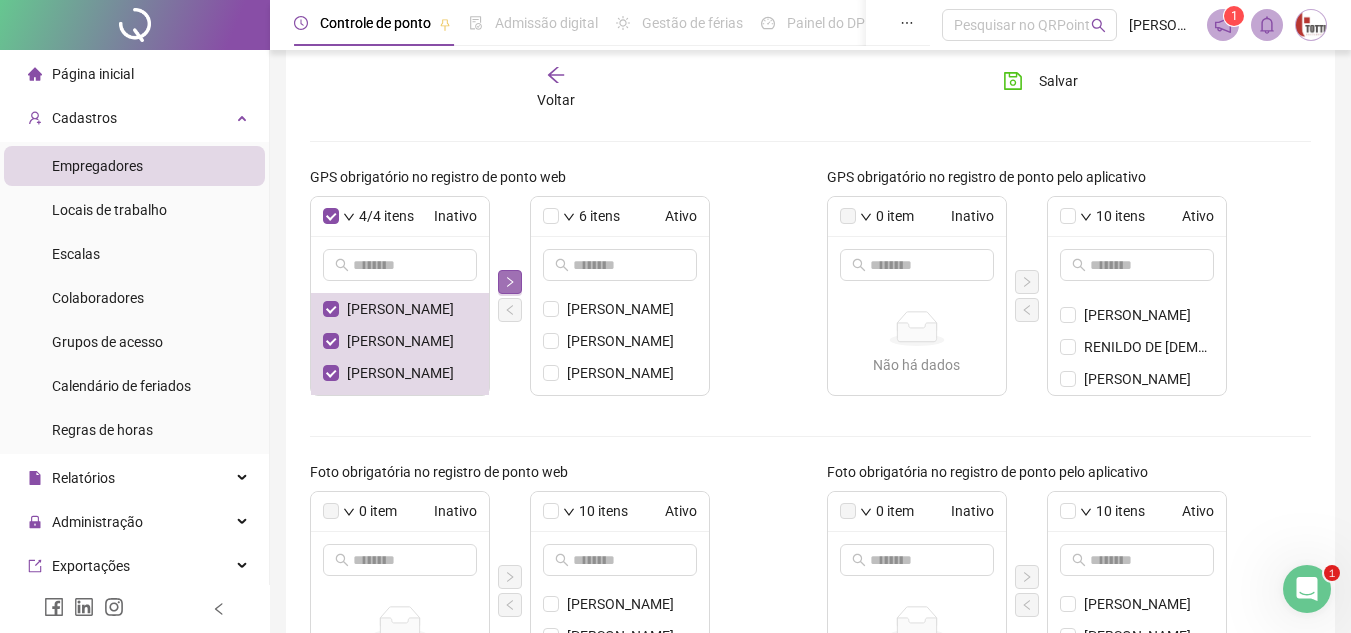 click 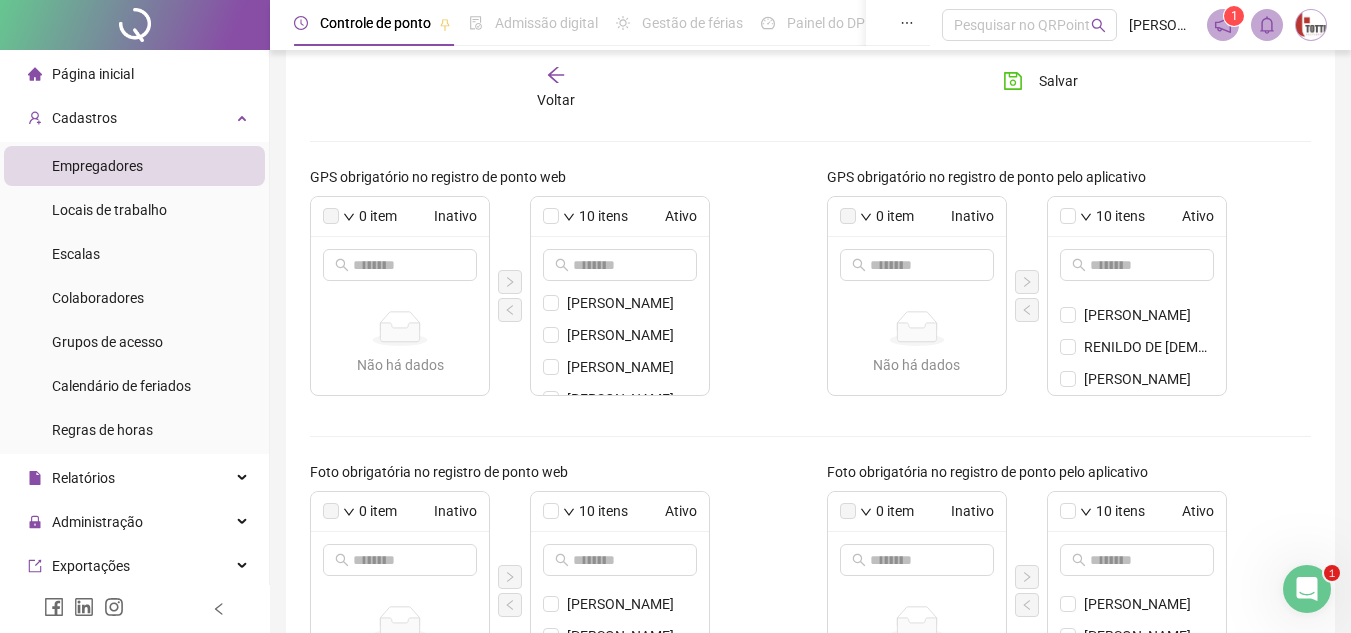 scroll, scrollTop: 0, scrollLeft: 0, axis: both 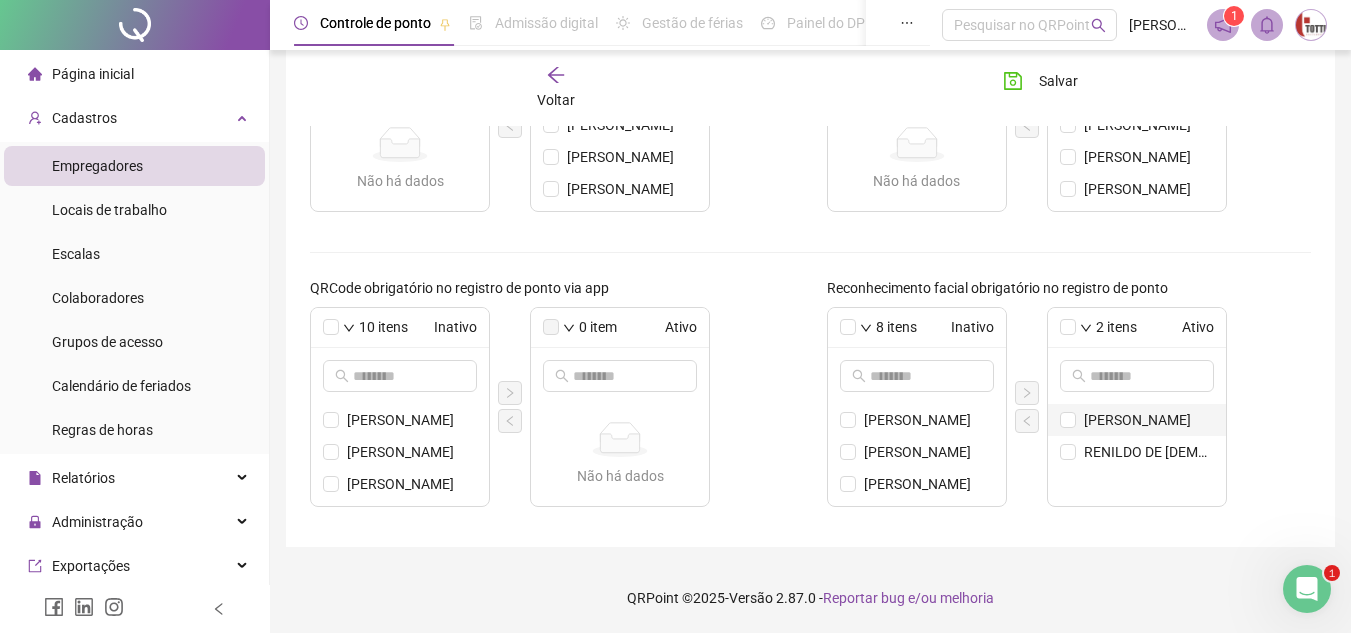 click on "[PERSON_NAME]" at bounding box center (1149, 420) 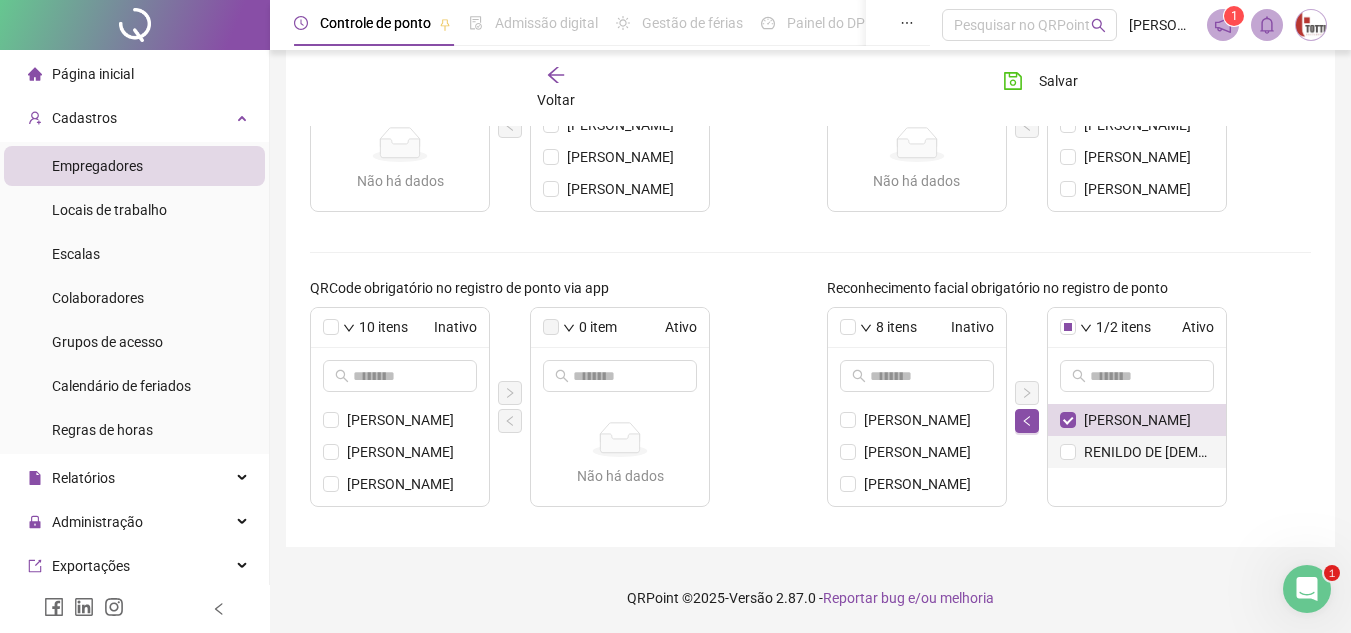 click on "RENILDO DE [DEMOGRAPHIC_DATA]" at bounding box center (1137, 452) 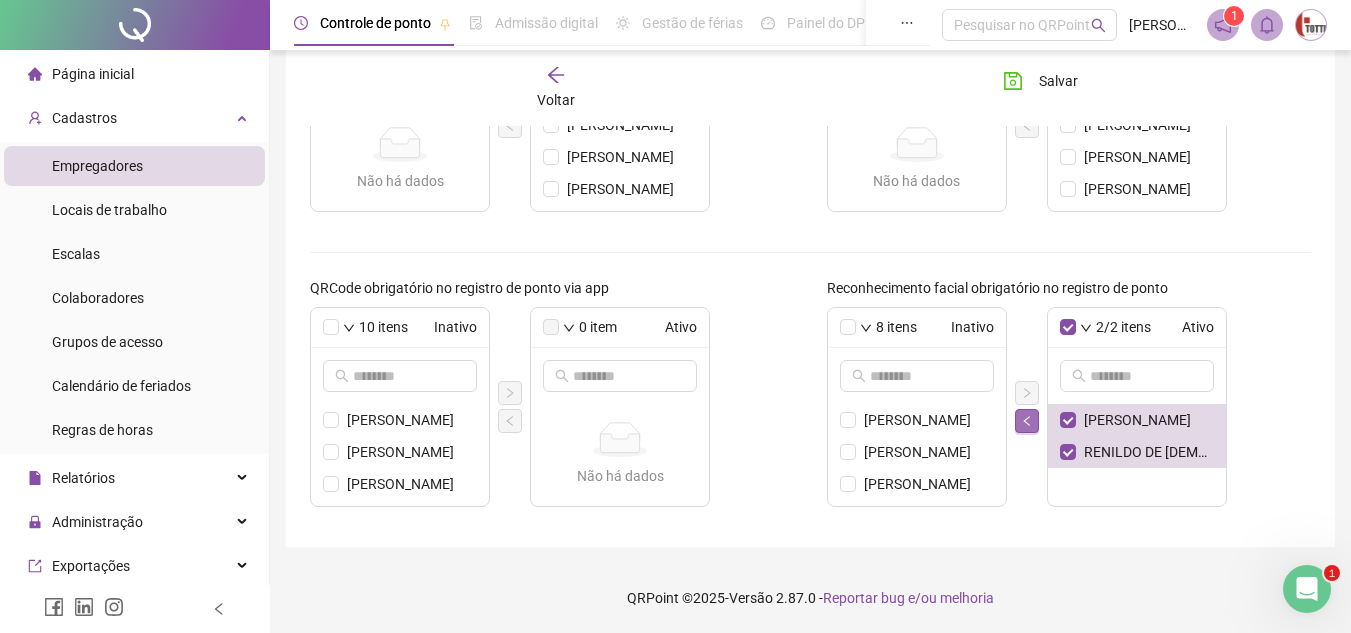 click 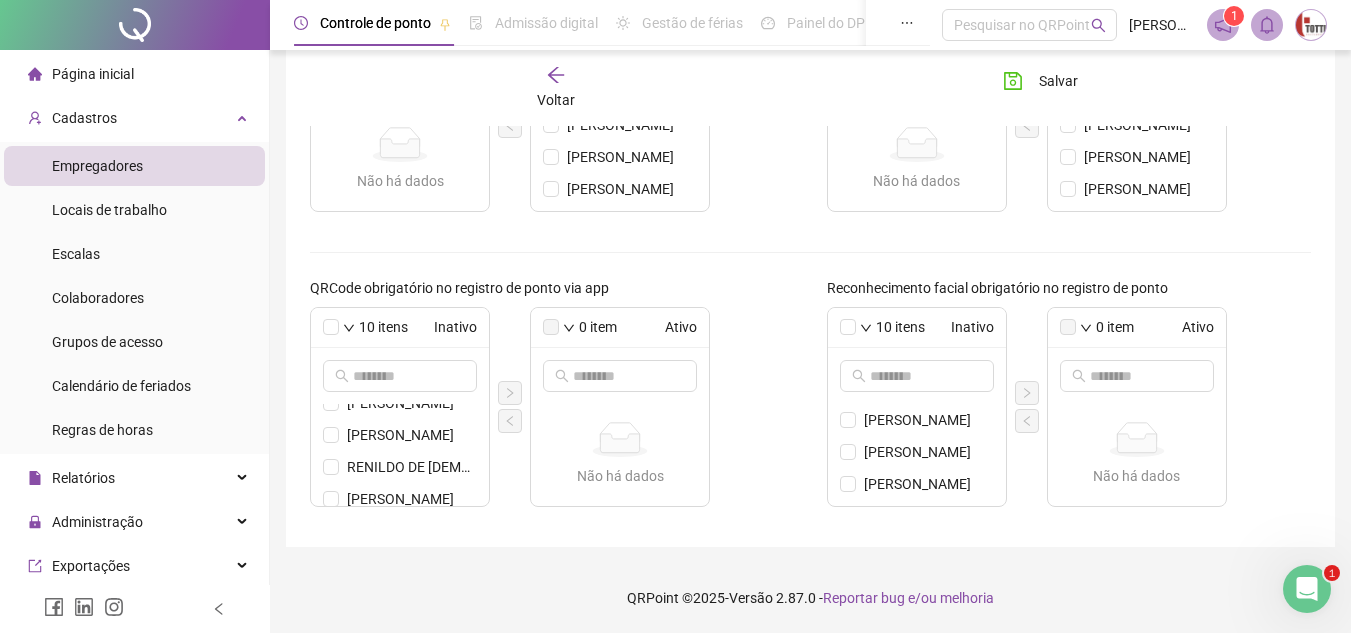 scroll, scrollTop: 218, scrollLeft: 0, axis: vertical 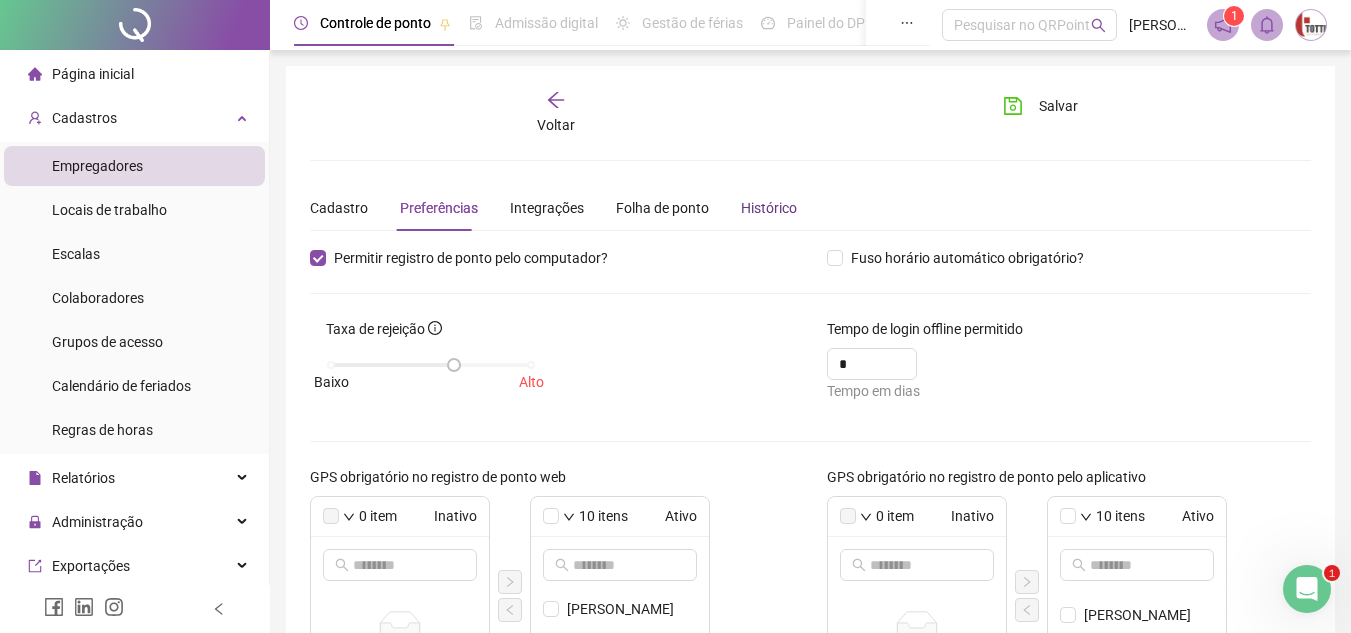click on "Histórico" at bounding box center [769, 208] 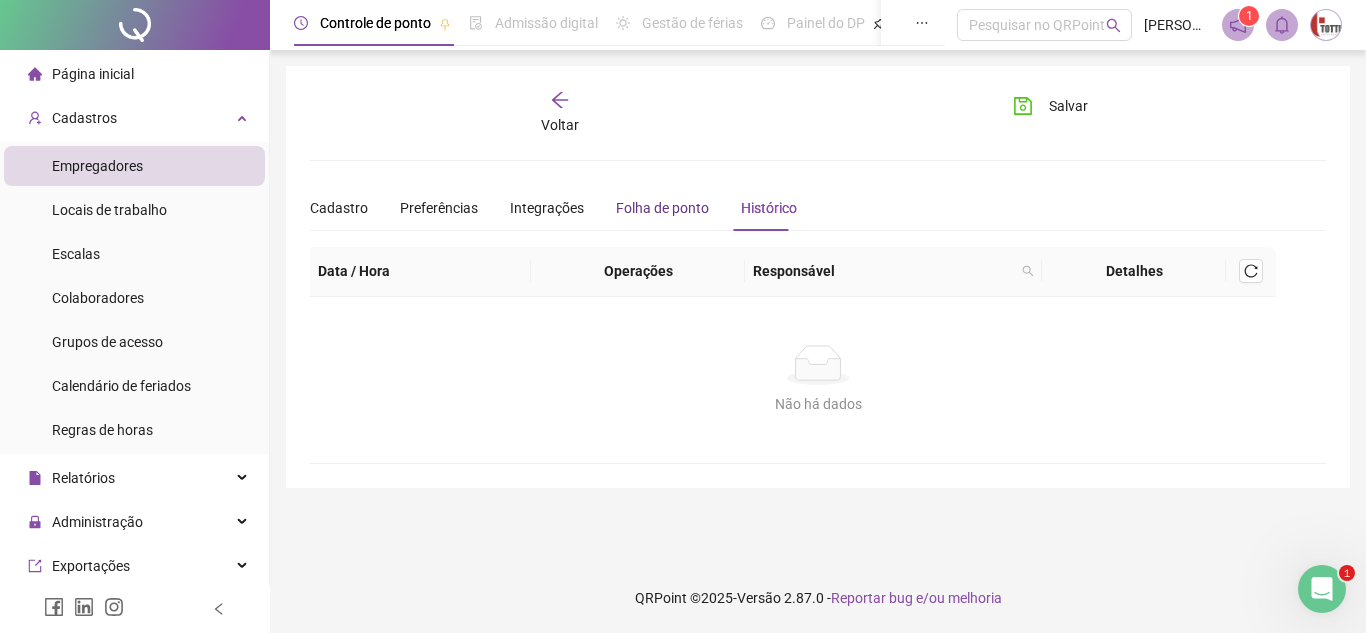 click on "Folha de ponto" at bounding box center [662, 208] 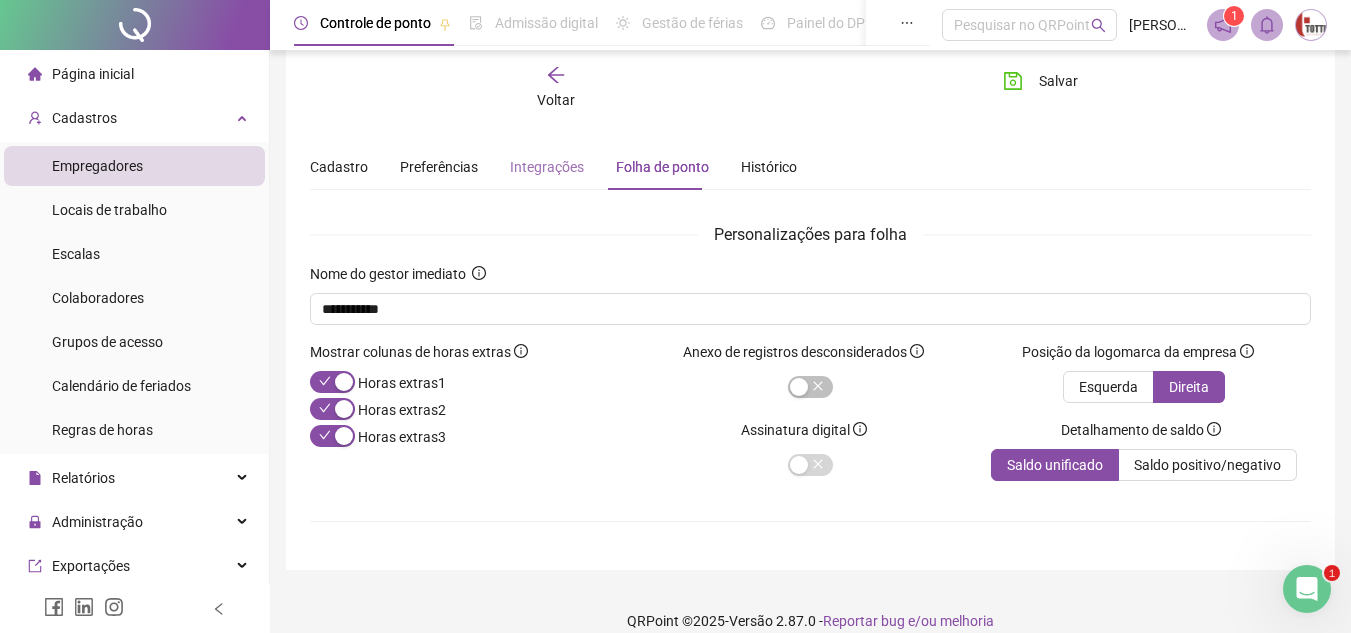 scroll, scrollTop: 0, scrollLeft: 0, axis: both 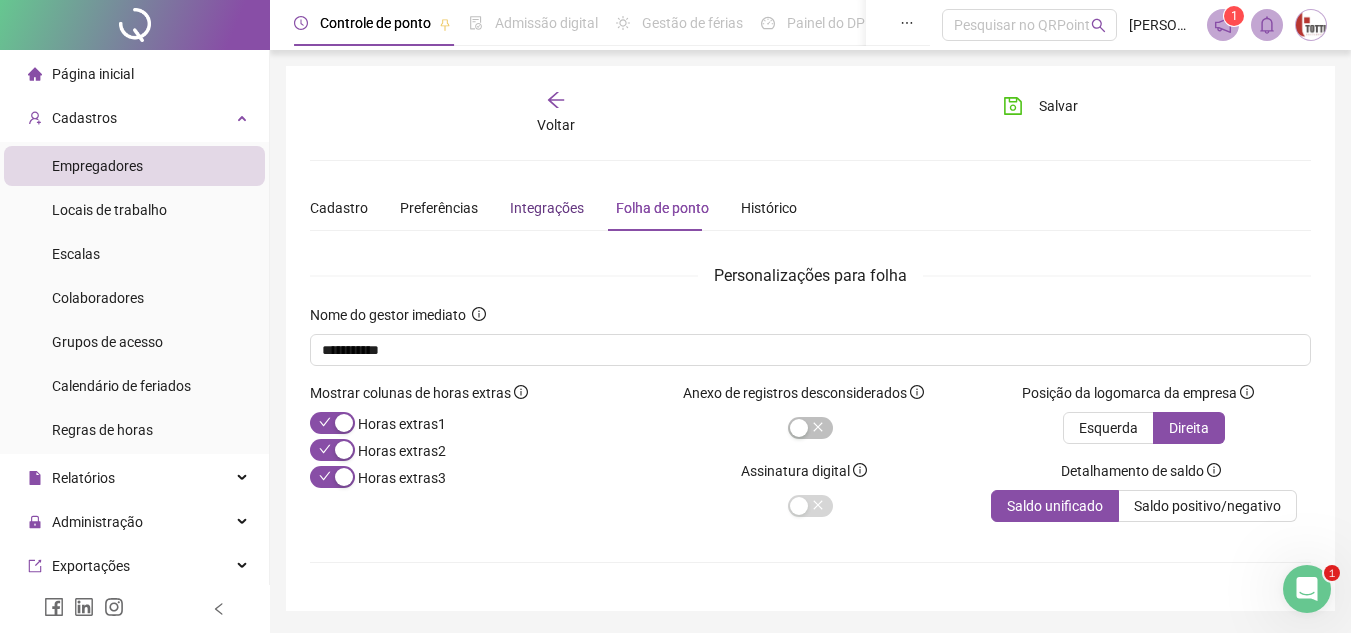 click on "Integrações" at bounding box center (547, 208) 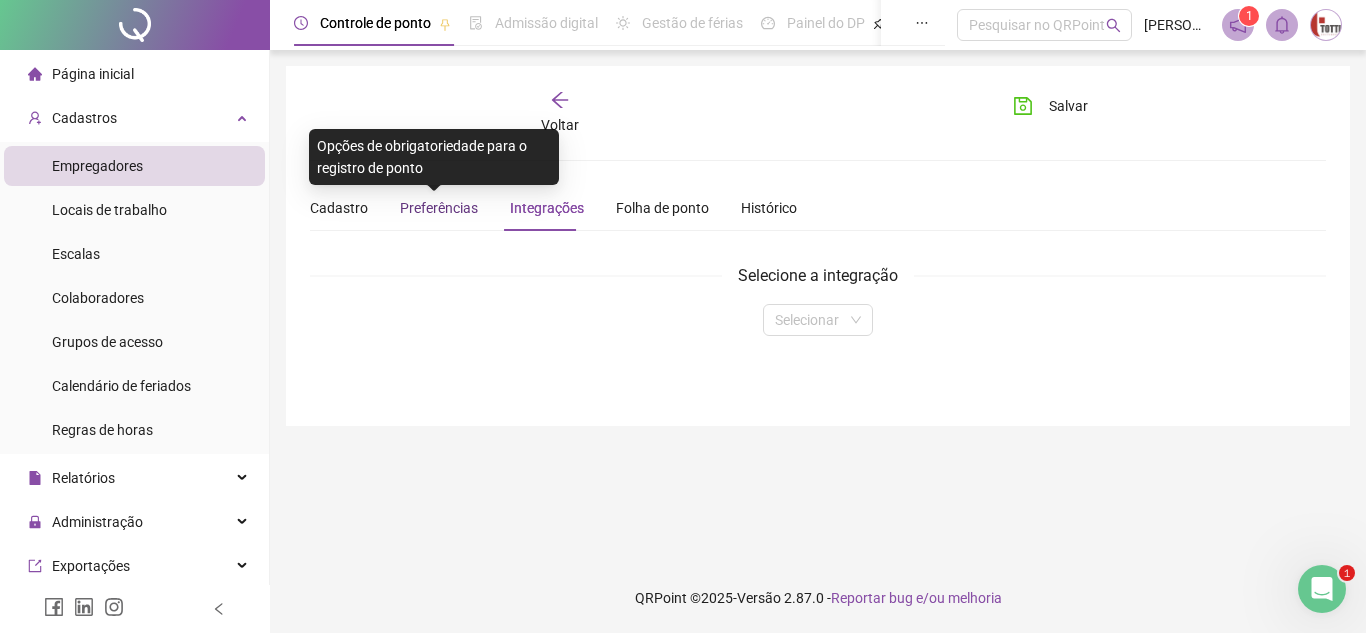 click on "Preferências" at bounding box center (439, 208) 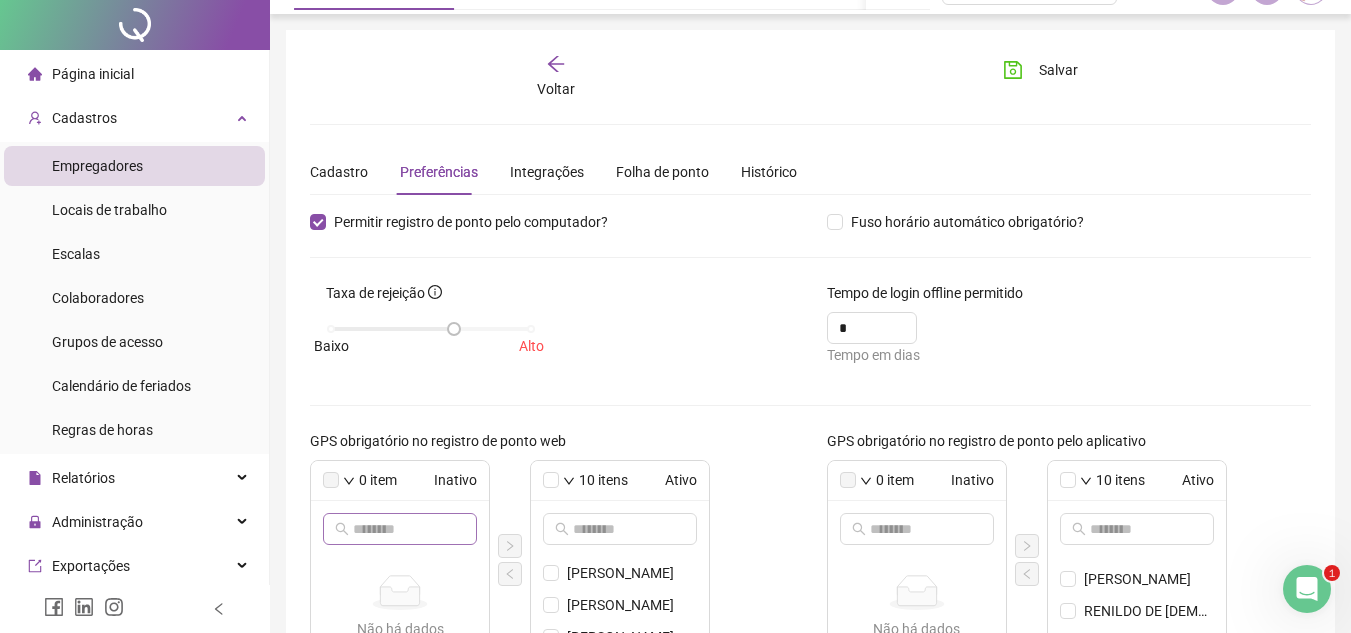 scroll, scrollTop: 0, scrollLeft: 0, axis: both 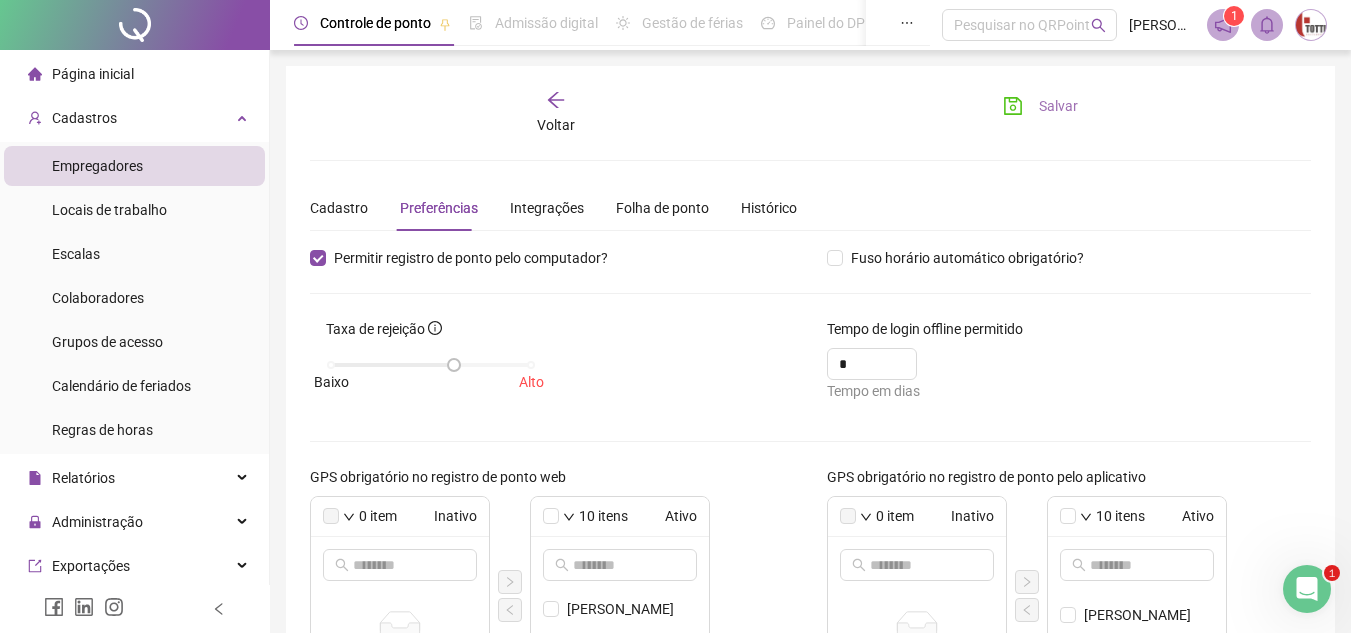 click on "Salvar" at bounding box center (1058, 106) 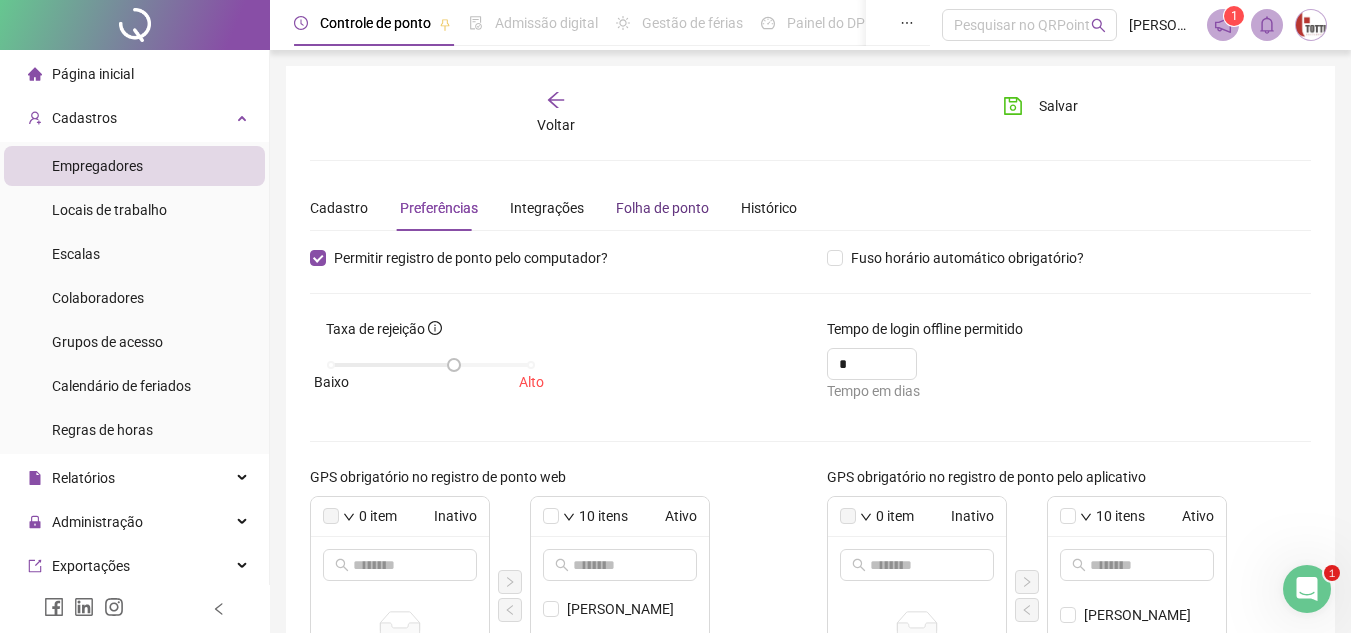 click on "Folha de ponto" at bounding box center [662, 208] 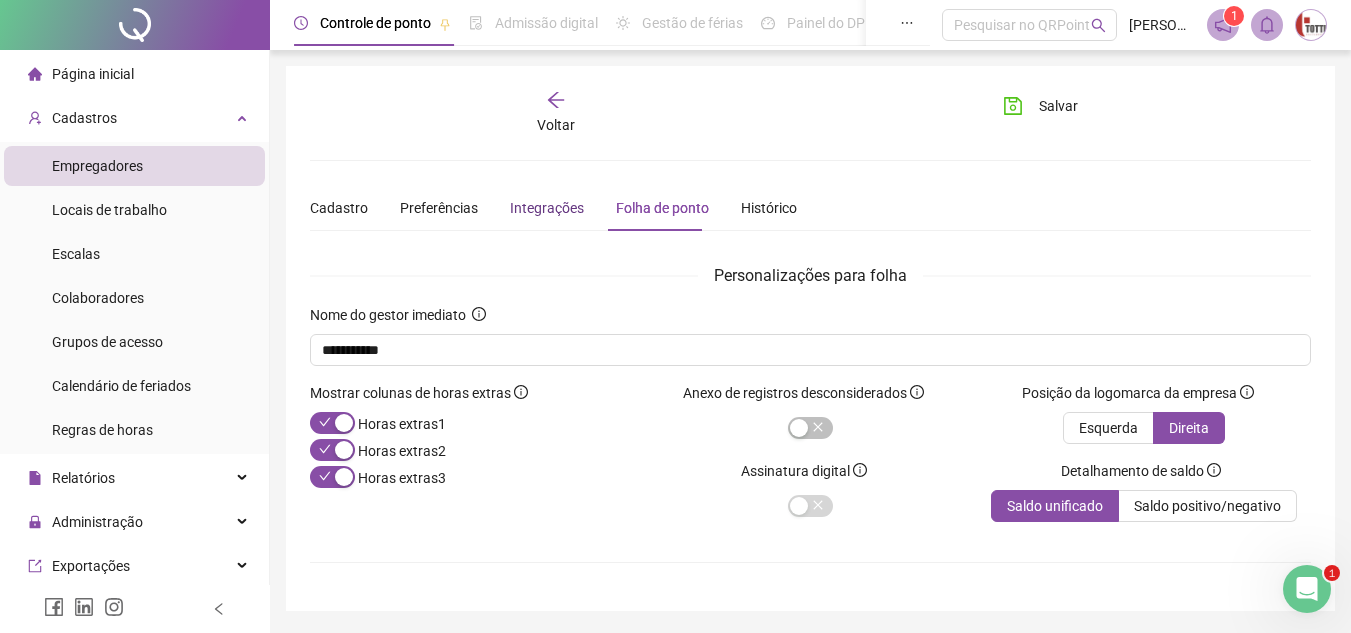 click on "Integrações" at bounding box center [547, 208] 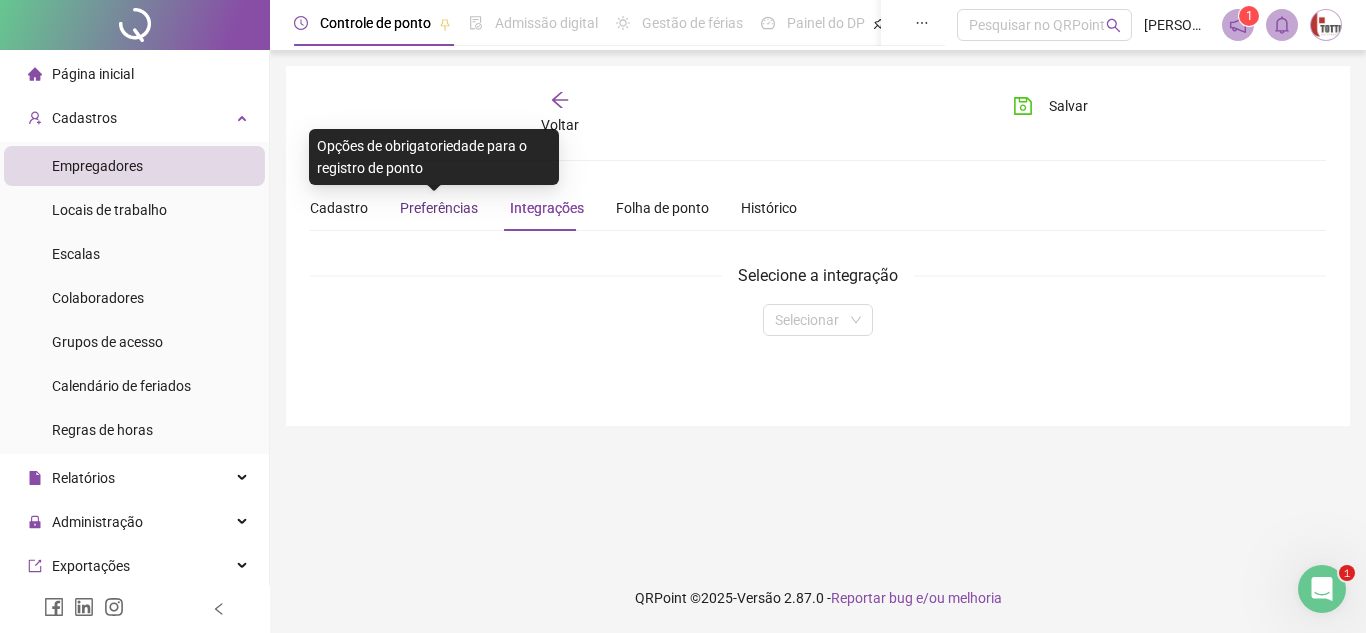click on "Preferências" at bounding box center (439, 208) 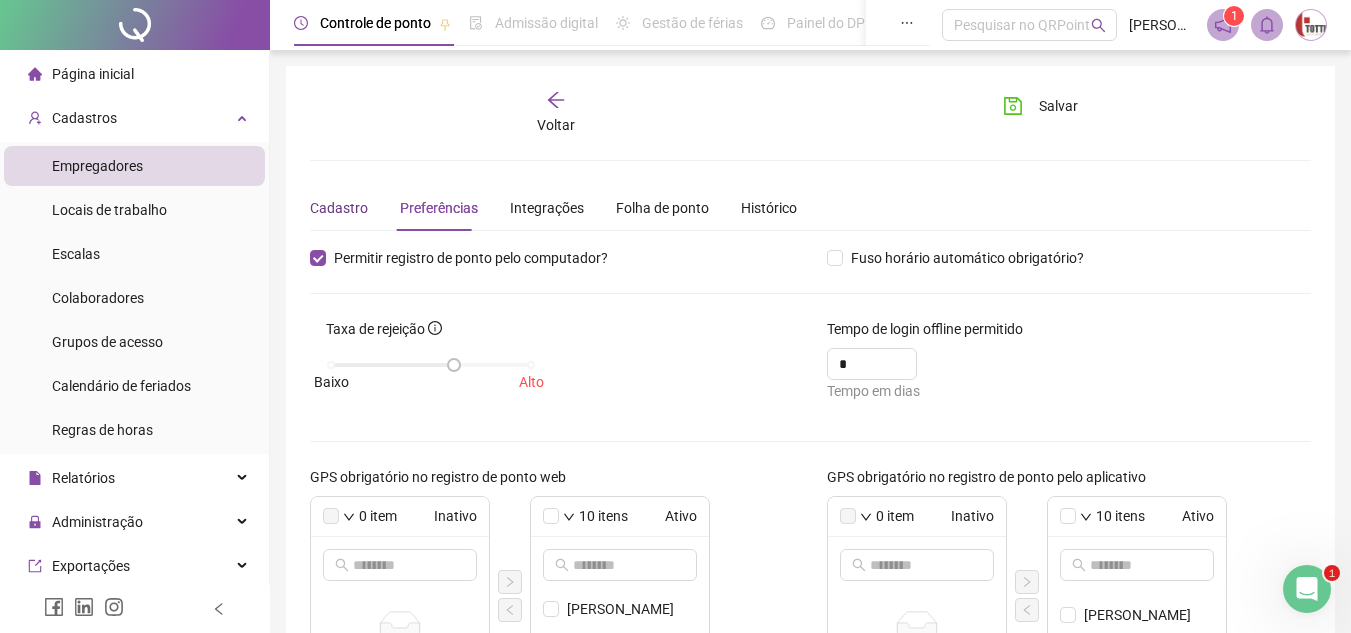 click on "Cadastro" at bounding box center (339, 208) 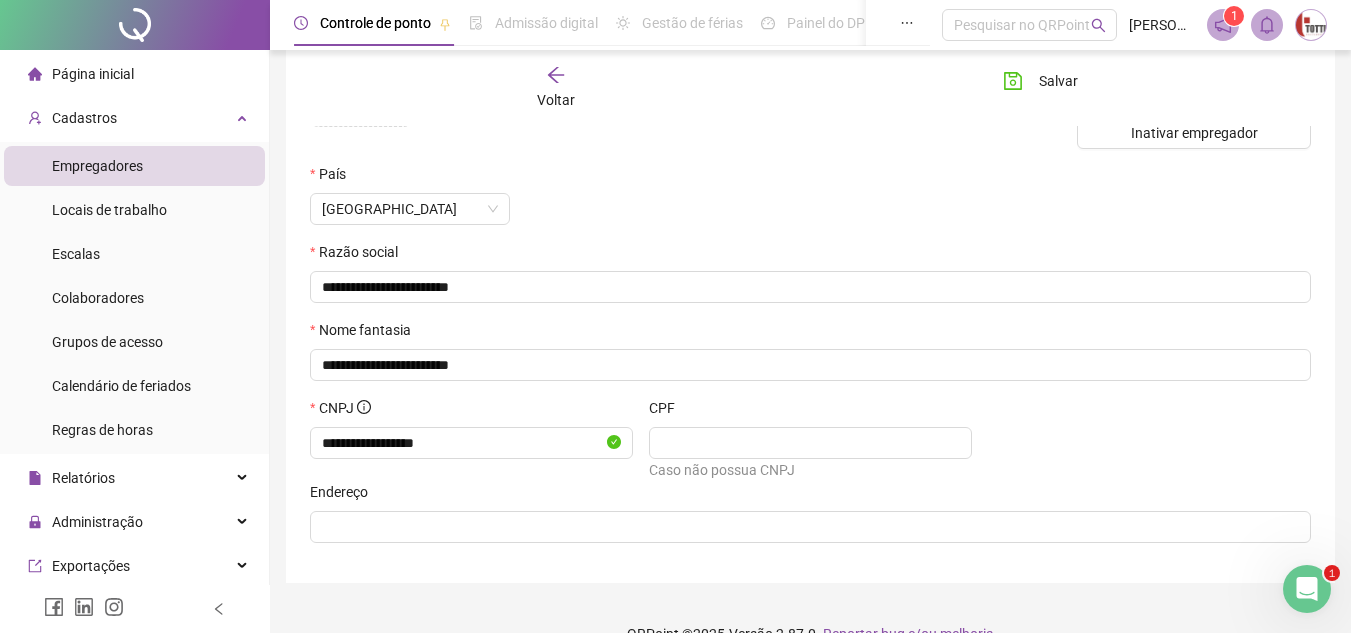 scroll, scrollTop: 258, scrollLeft: 0, axis: vertical 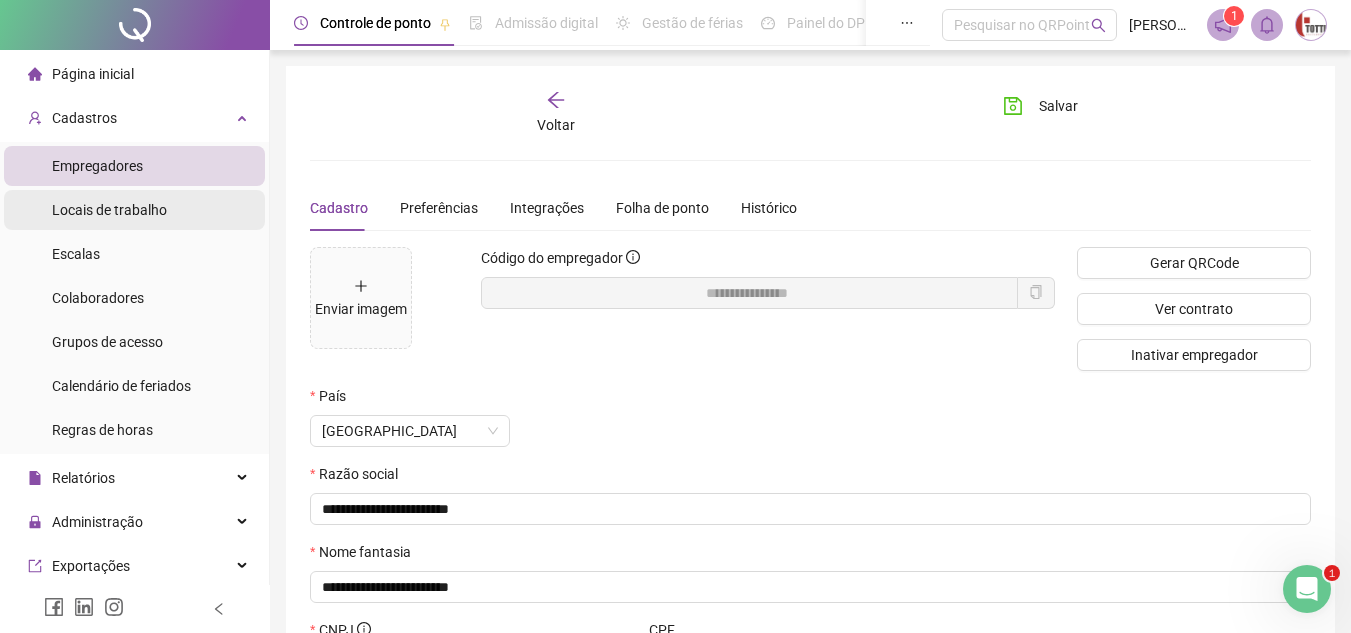 click on "Locais de trabalho" at bounding box center [109, 210] 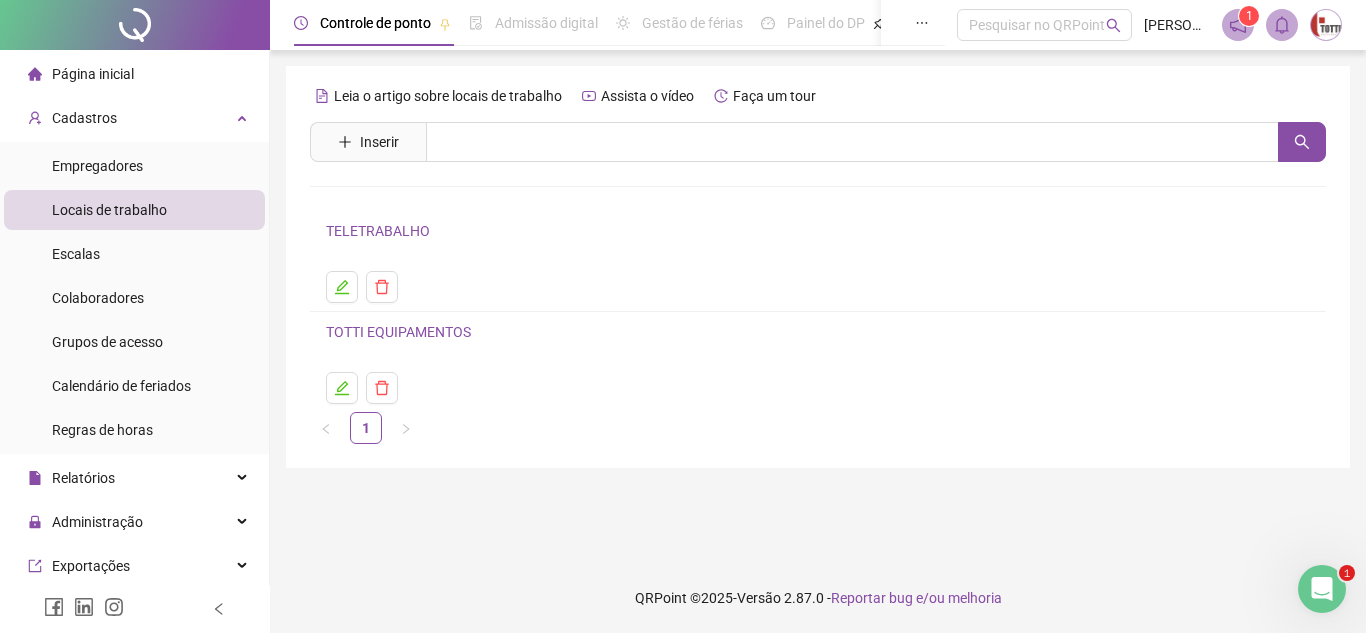 click on "TELETRABALHO" at bounding box center (378, 231) 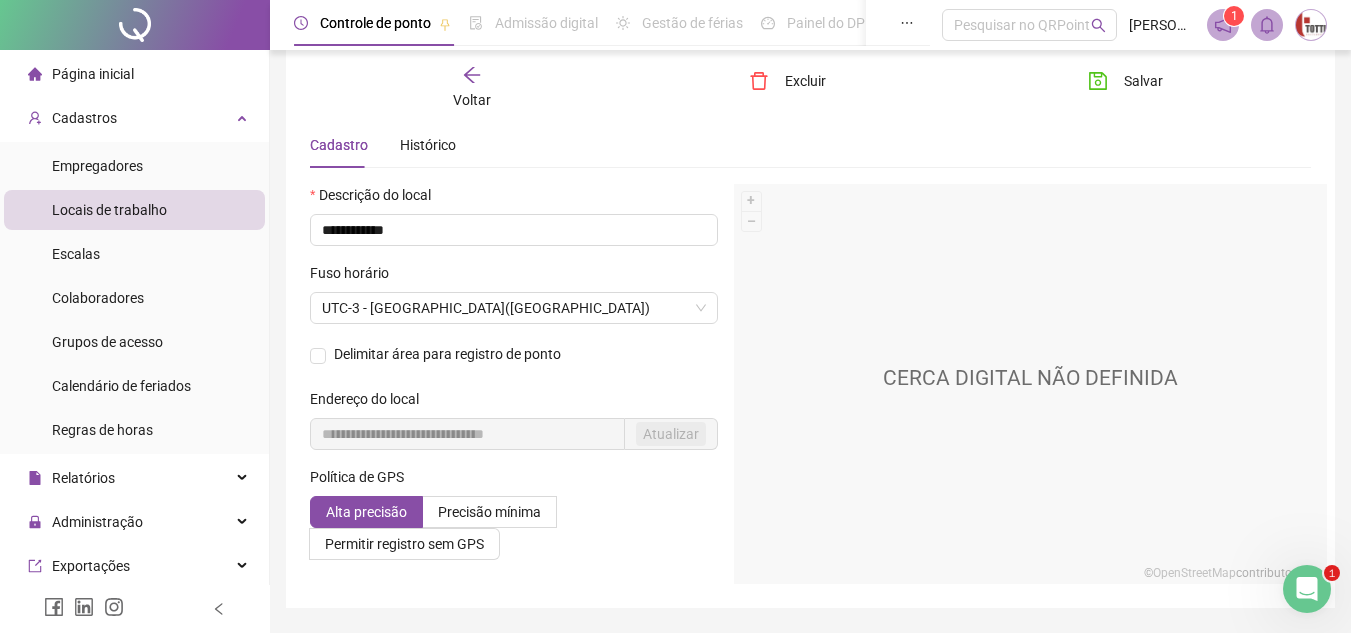 scroll, scrollTop: 0, scrollLeft: 0, axis: both 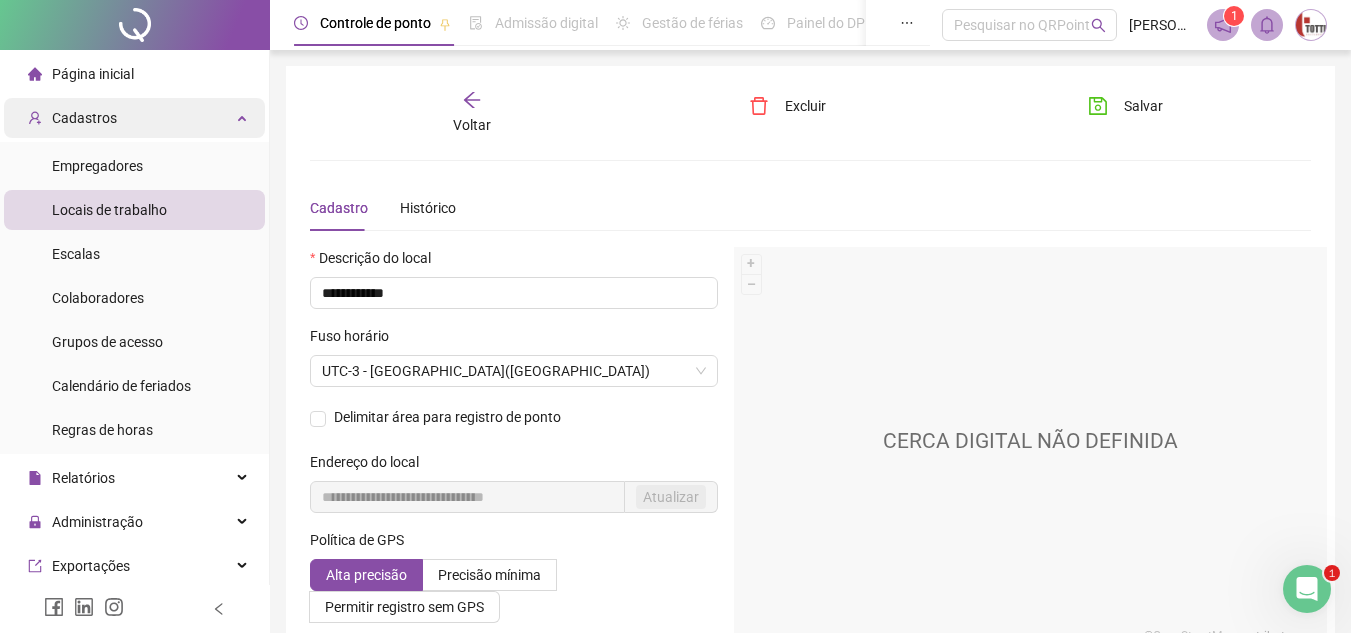 click on "Cadastros" at bounding box center [84, 118] 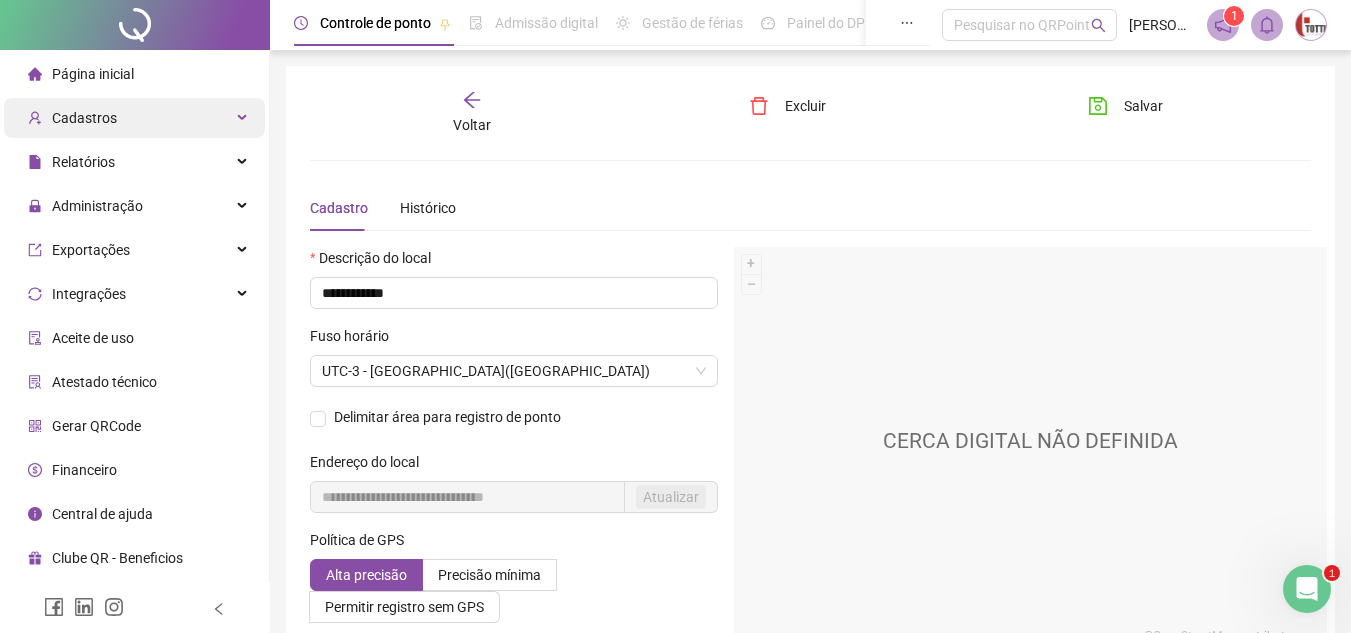 click on "Cadastros" at bounding box center [84, 118] 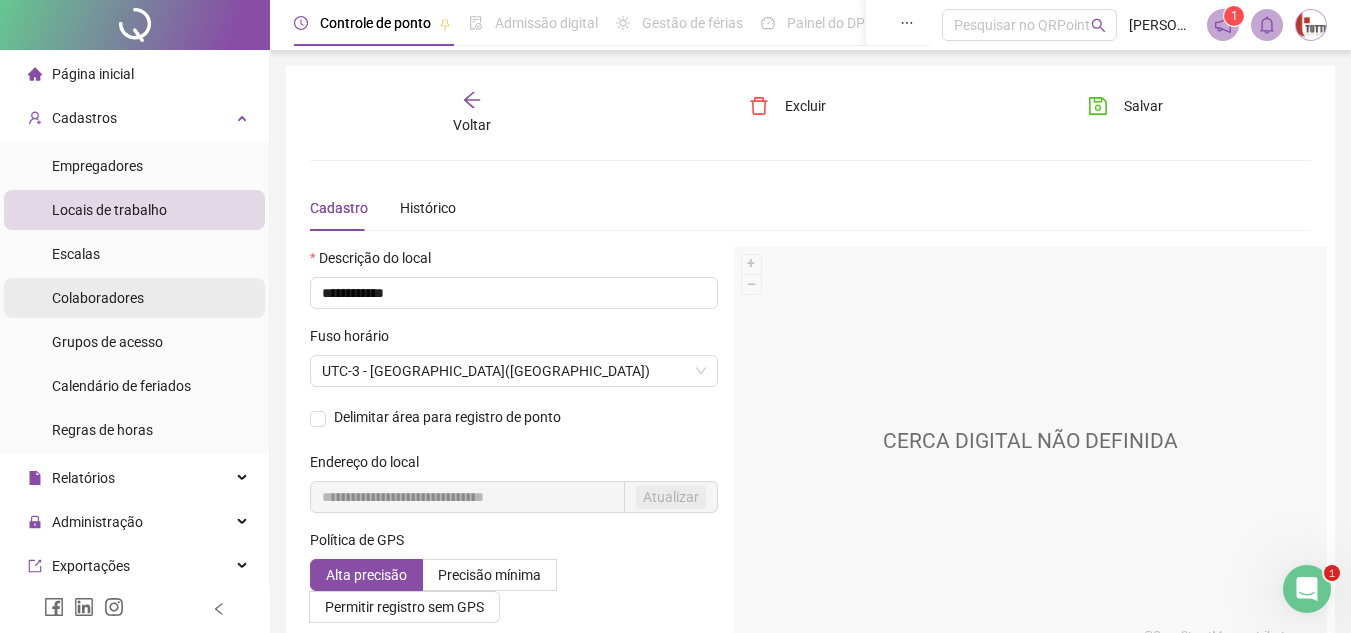 click on "Colaboradores" at bounding box center [98, 298] 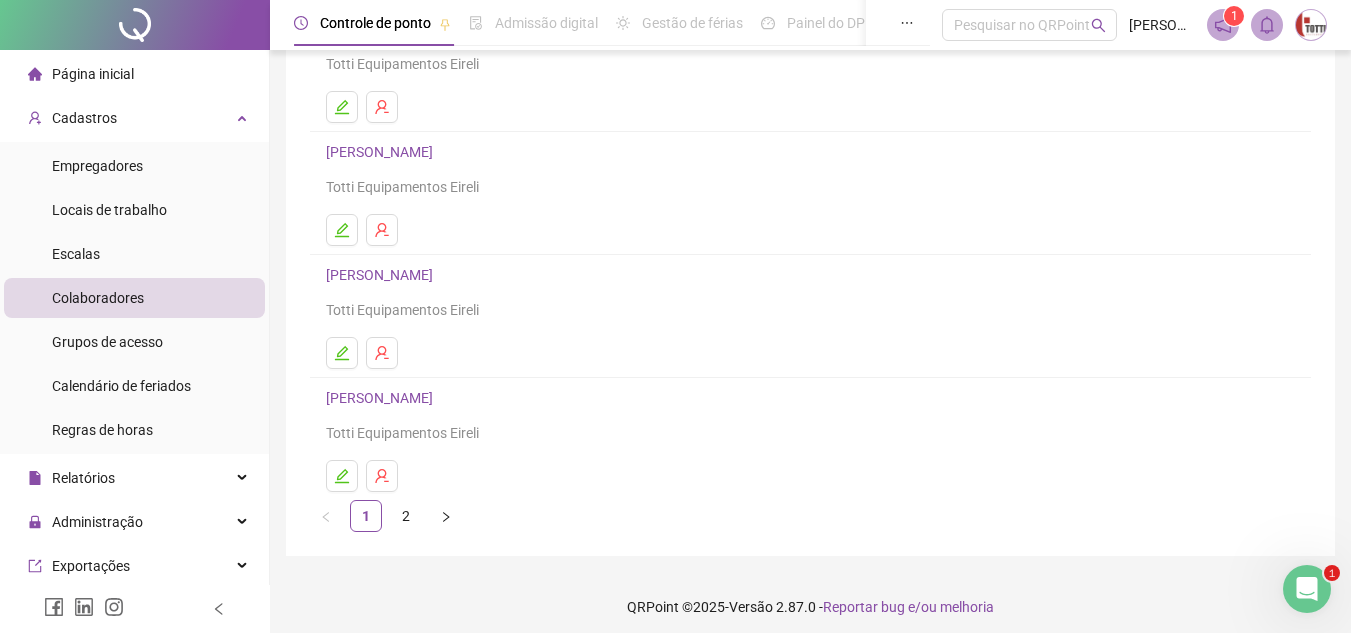 scroll, scrollTop: 334, scrollLeft: 0, axis: vertical 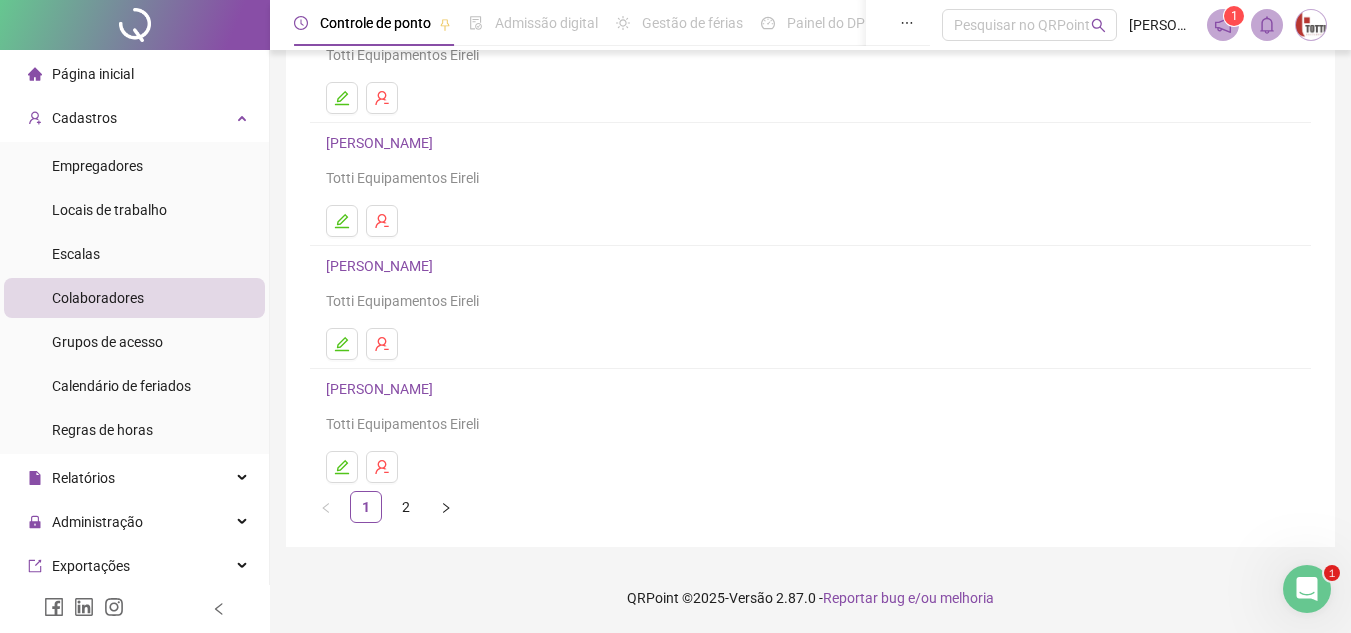 click on "2" at bounding box center [406, 507] 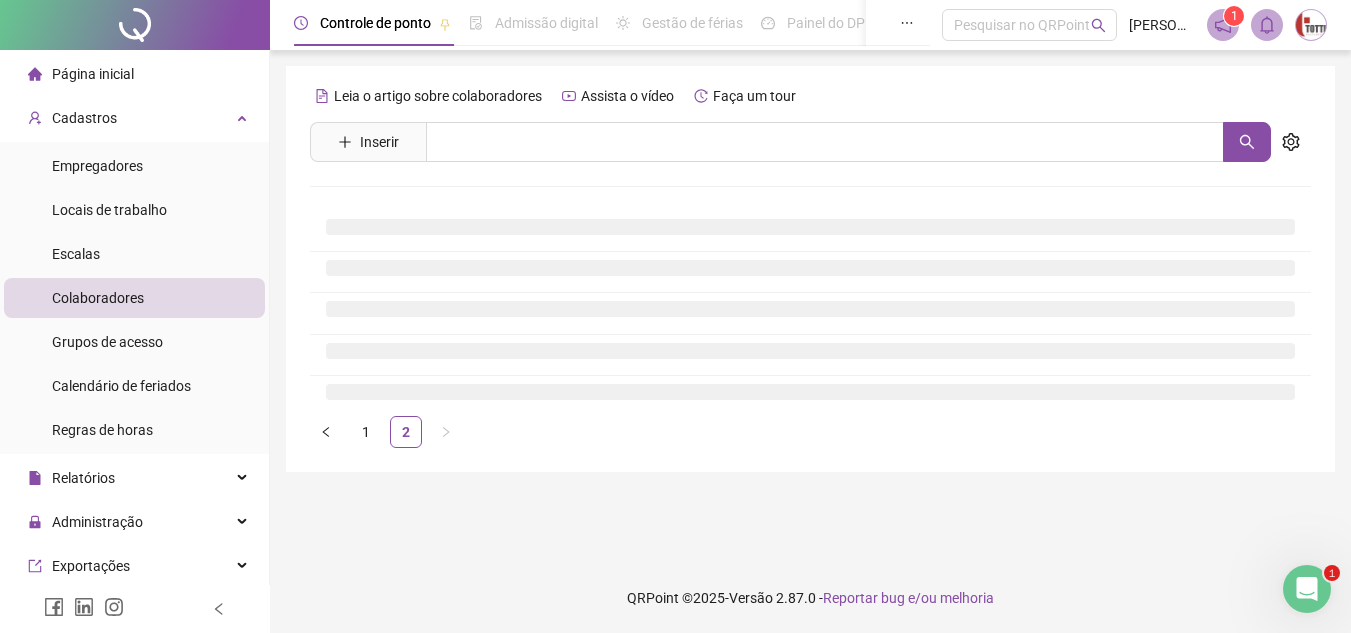 scroll, scrollTop: 0, scrollLeft: 0, axis: both 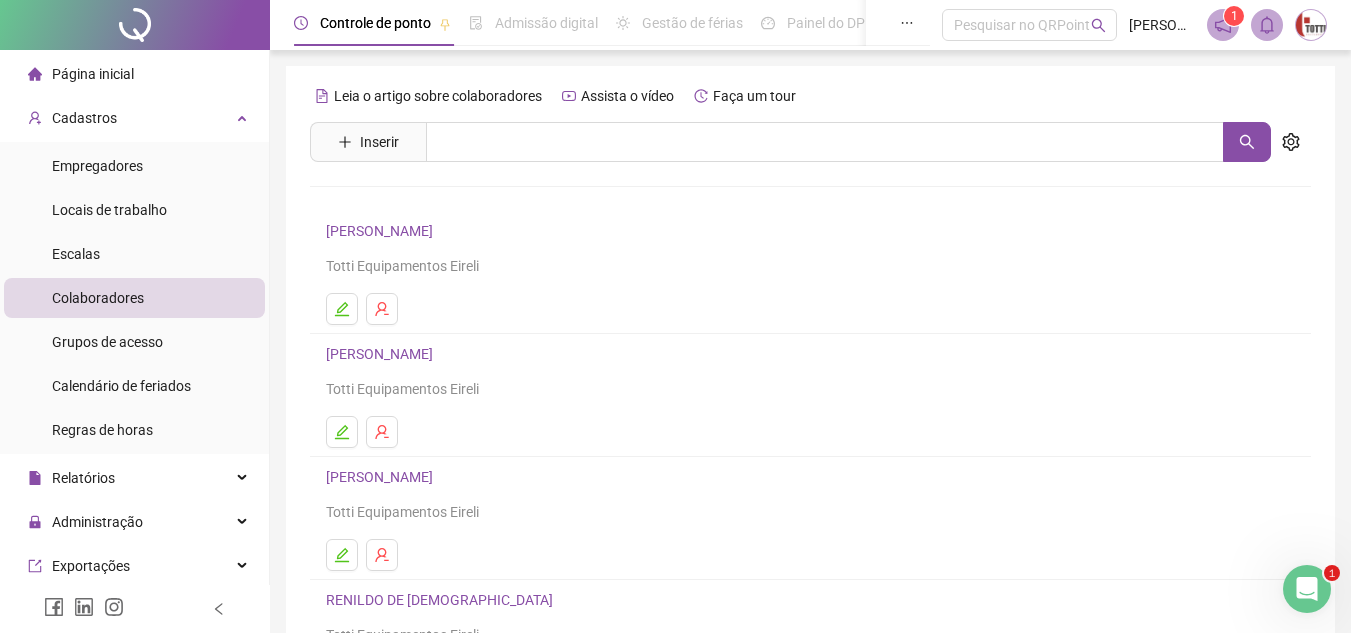 click on "[PERSON_NAME]" at bounding box center [382, 231] 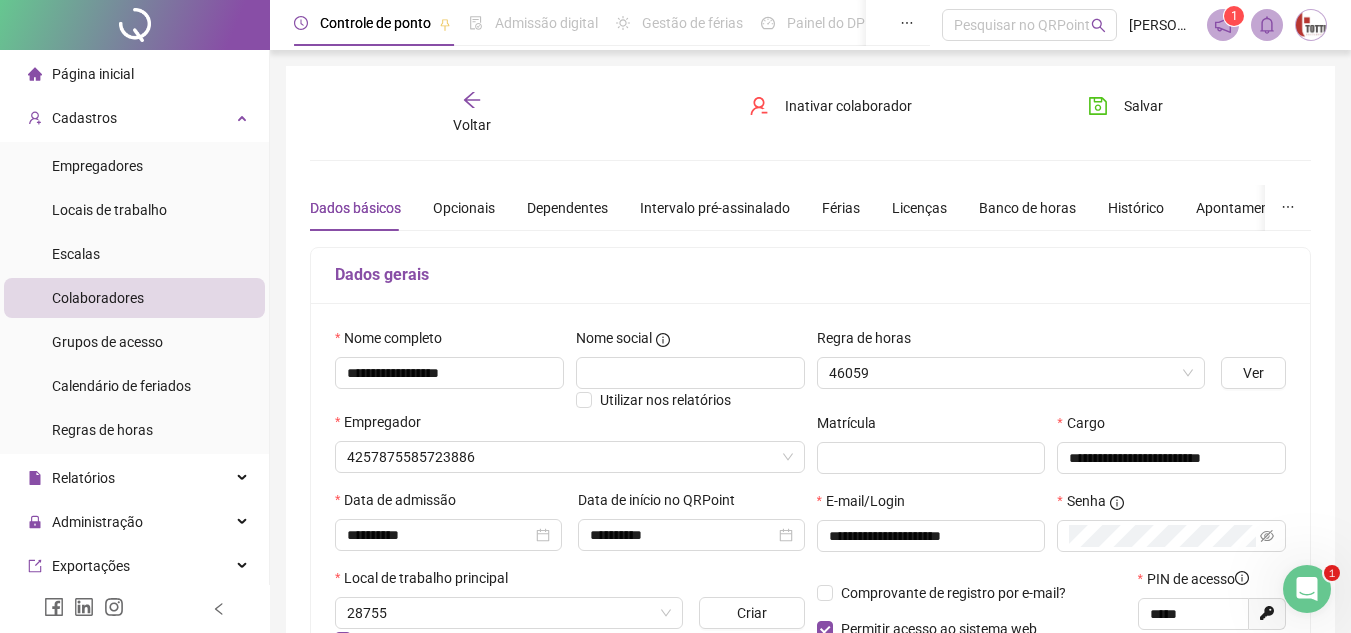 type on "**********" 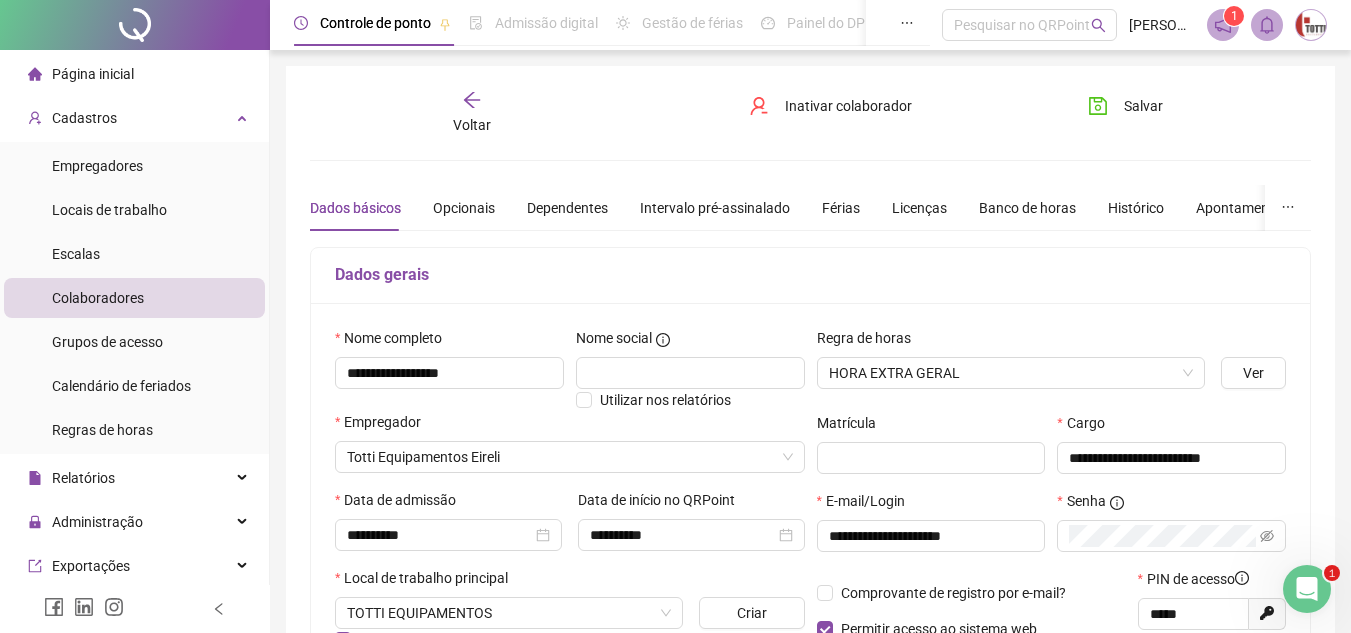 scroll, scrollTop: 400, scrollLeft: 0, axis: vertical 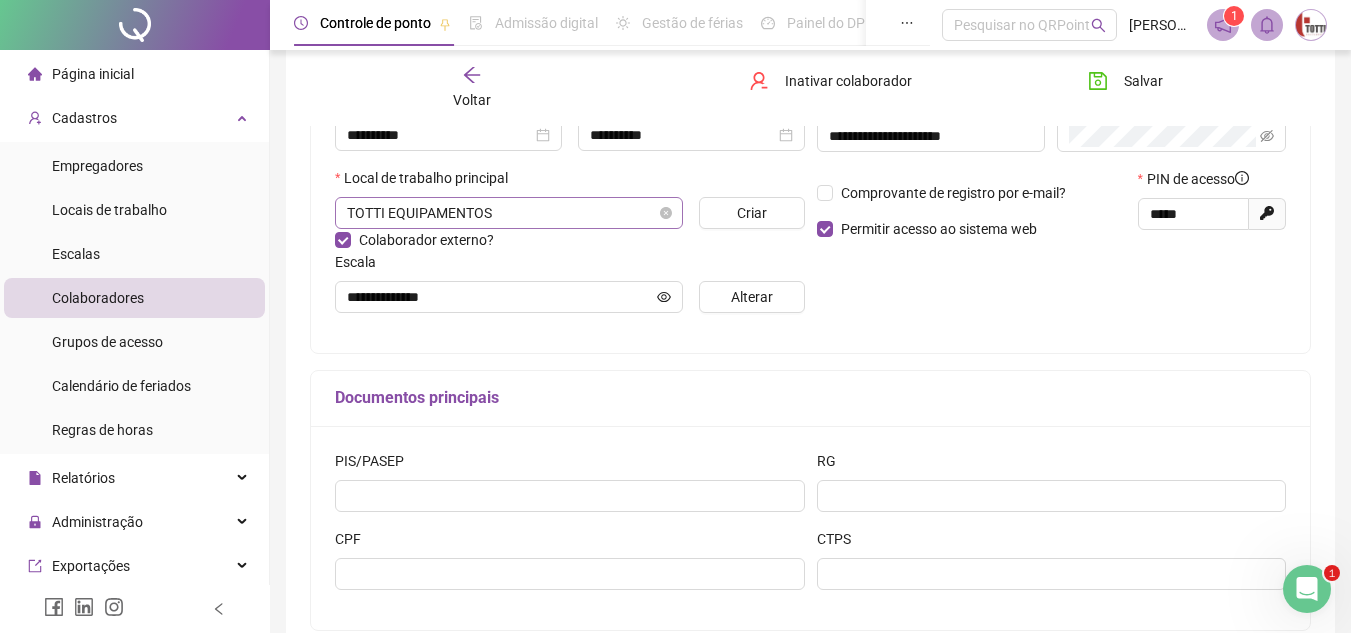 click on "TOTTI EQUIPAMENTOS" at bounding box center [509, 213] 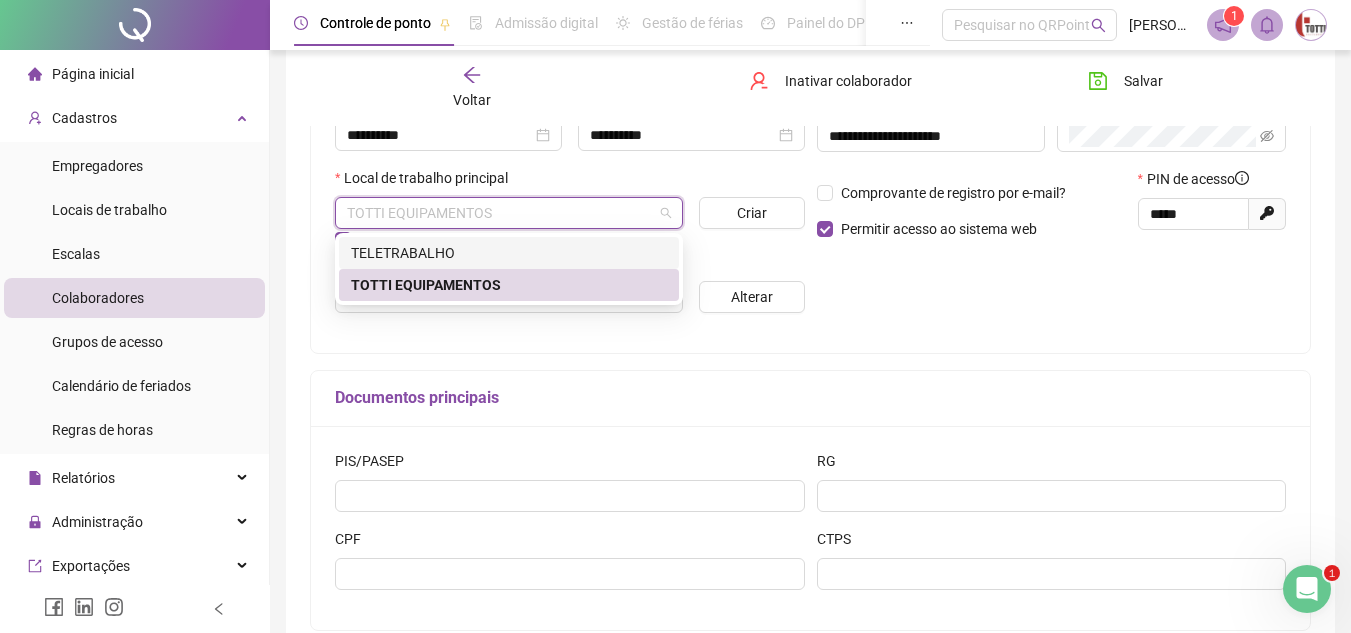 click on "TELETRABALHO" at bounding box center (509, 253) 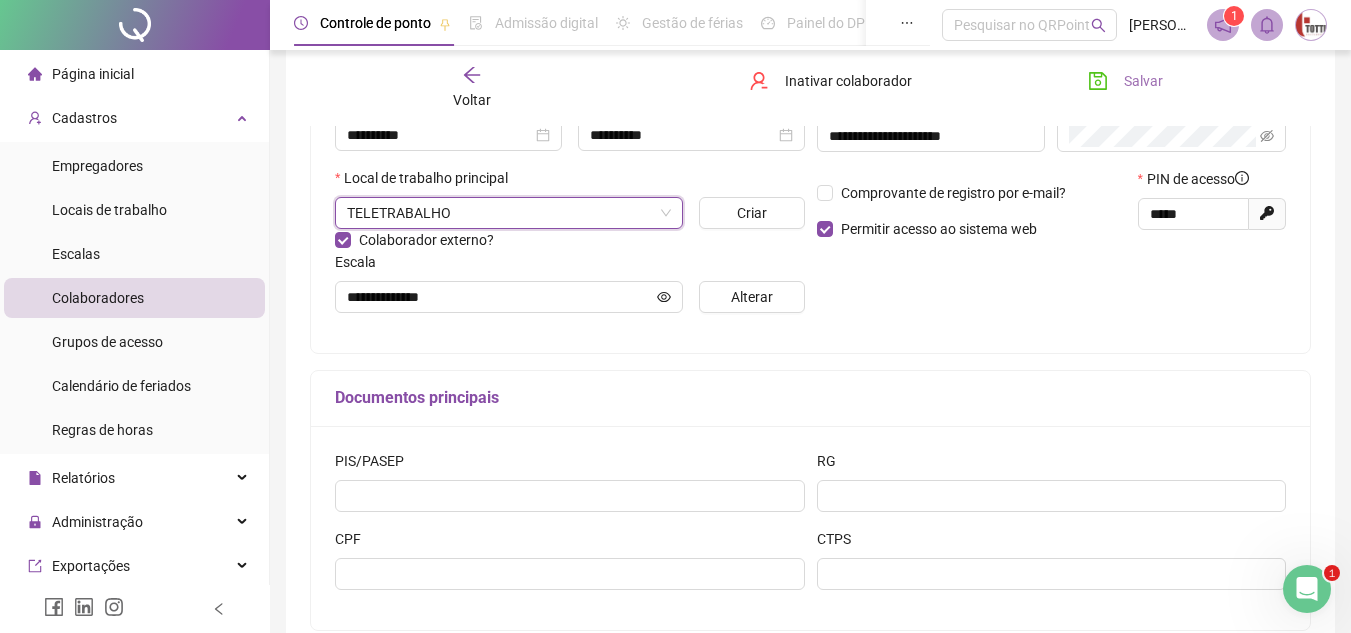 click on "Salvar" at bounding box center [1143, 81] 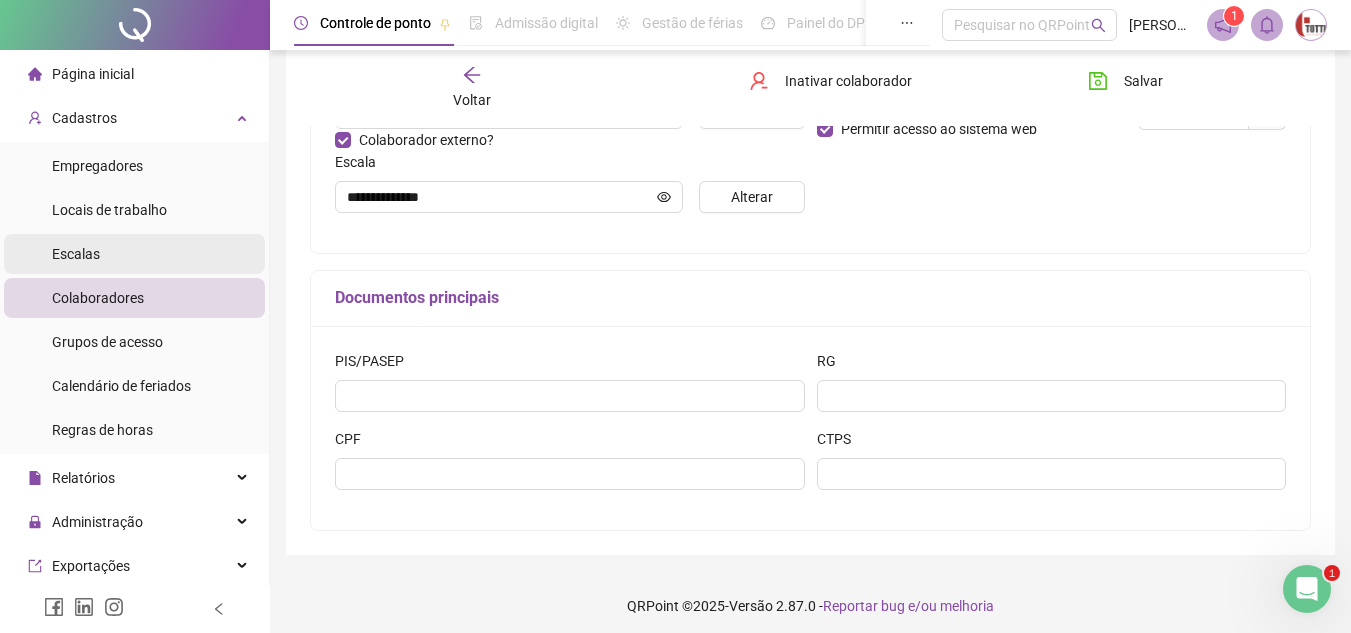 scroll, scrollTop: 508, scrollLeft: 0, axis: vertical 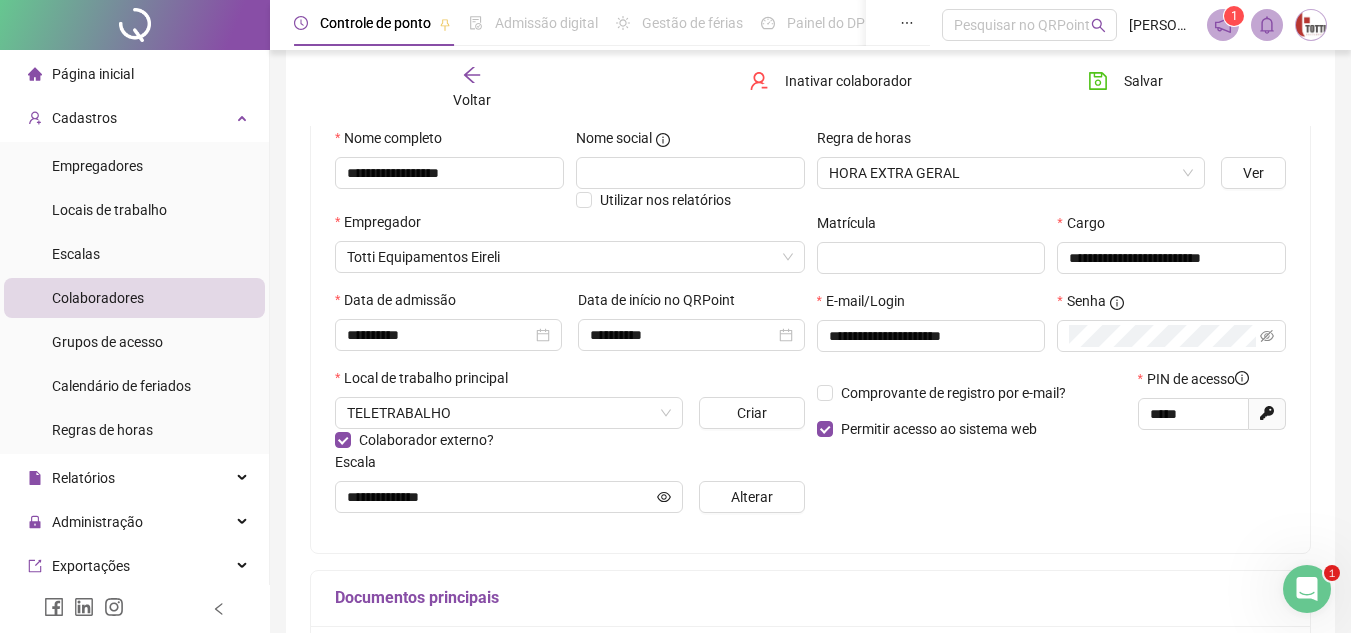 type 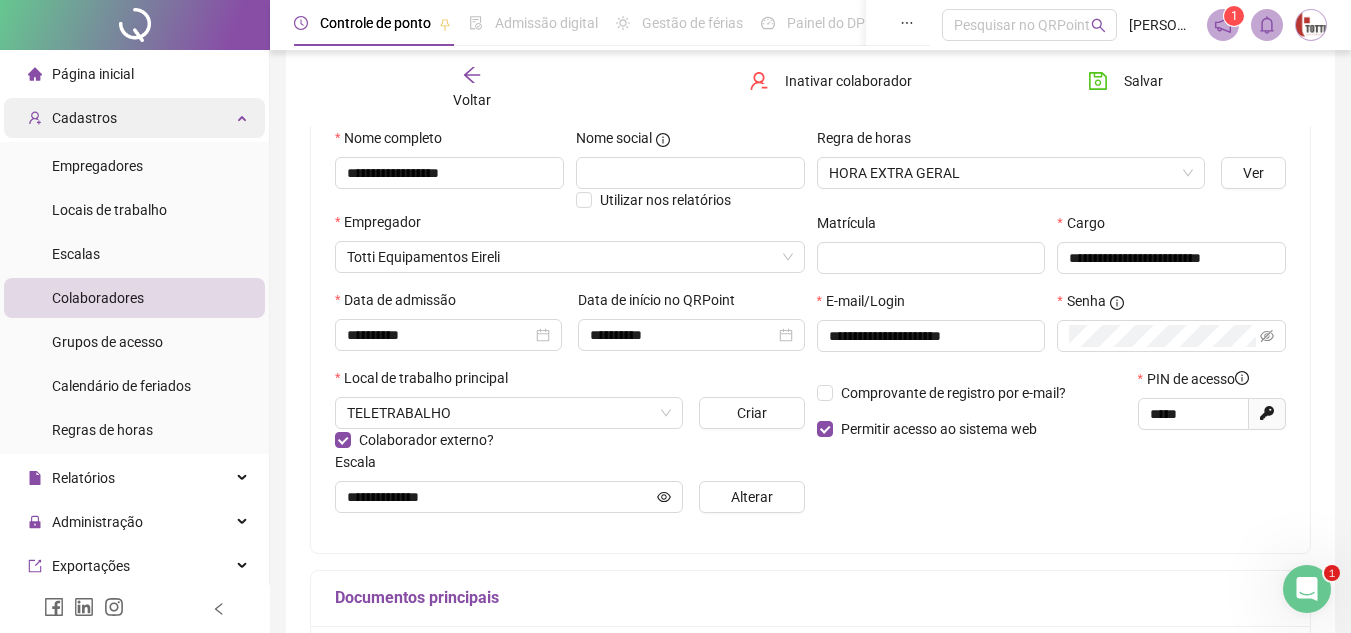 click on "Cadastros" at bounding box center (84, 118) 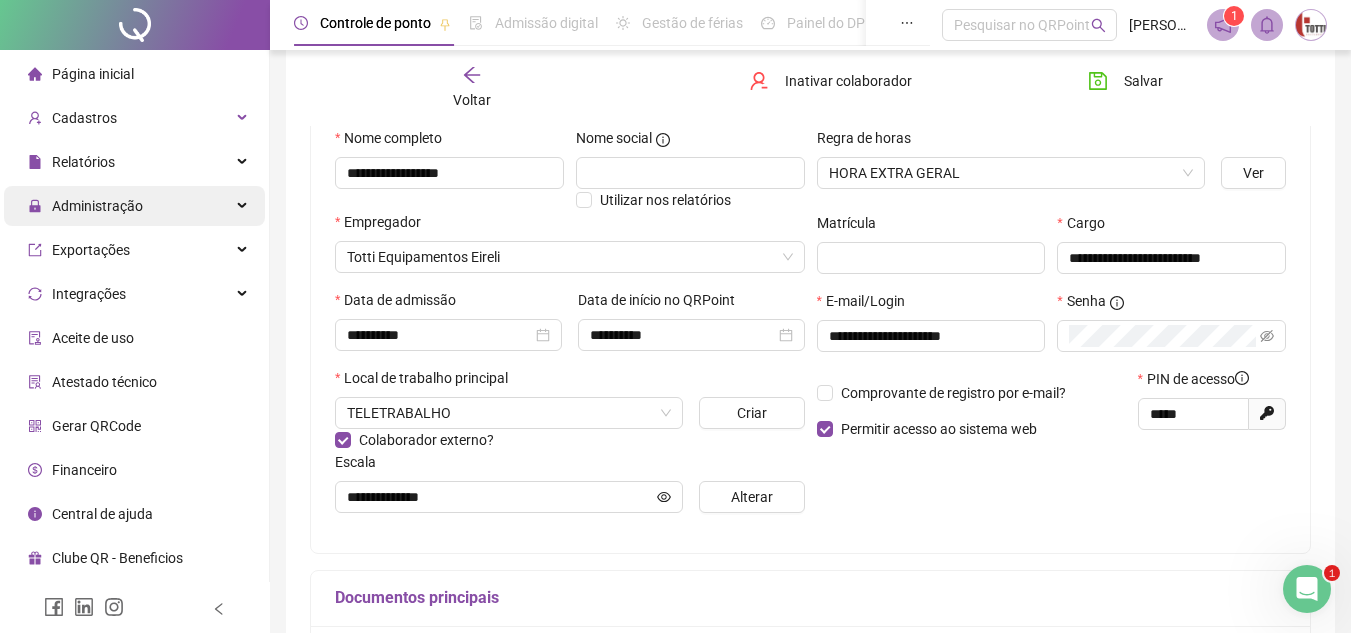 click on "Administração" at bounding box center [97, 206] 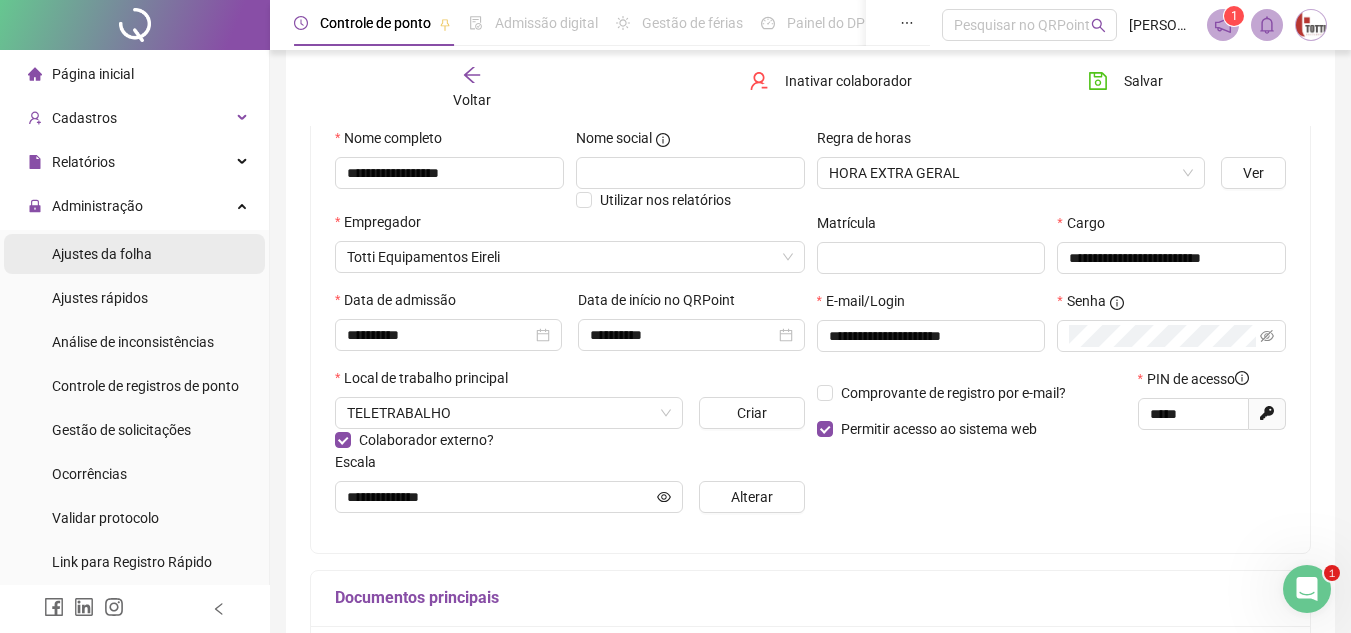 click on "Ajustes da folha" at bounding box center [102, 254] 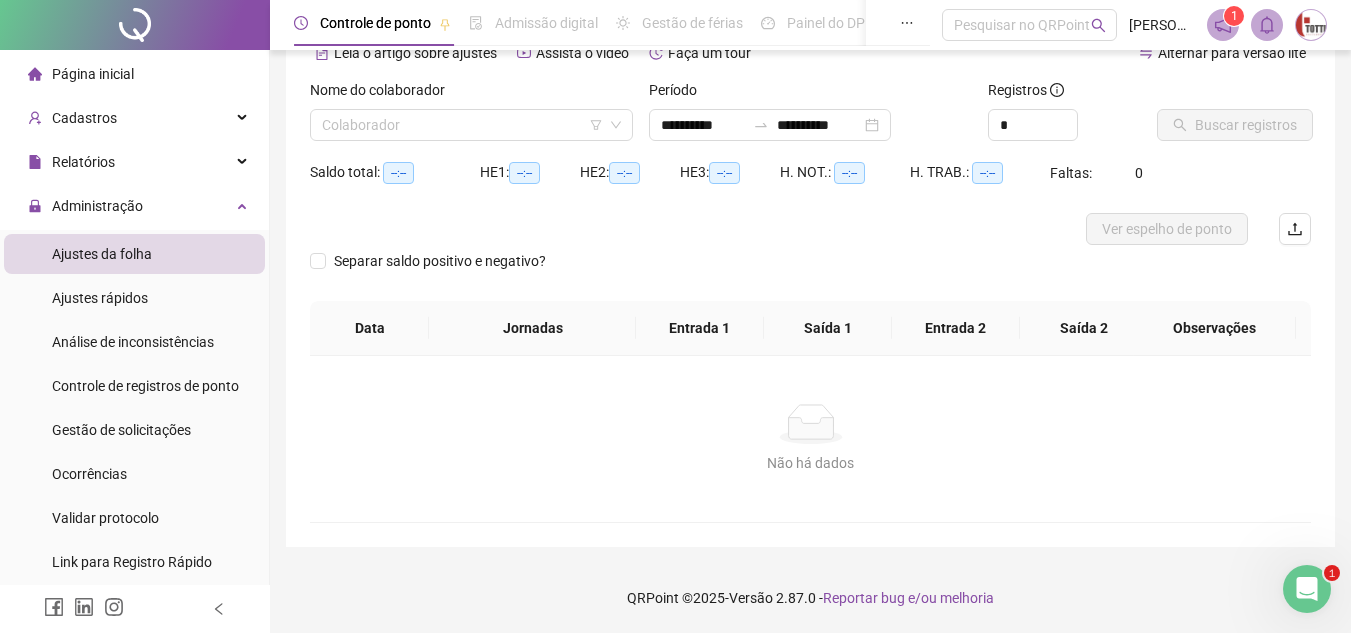 scroll, scrollTop: 105, scrollLeft: 0, axis: vertical 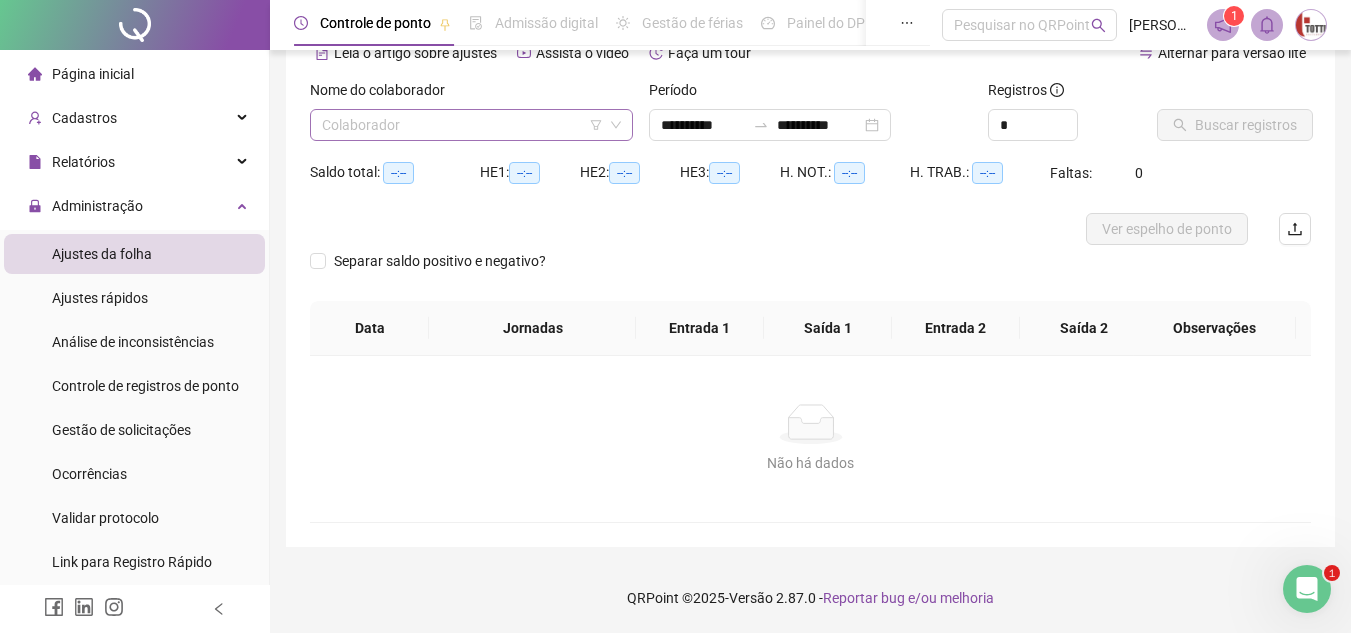 click at bounding box center [465, 125] 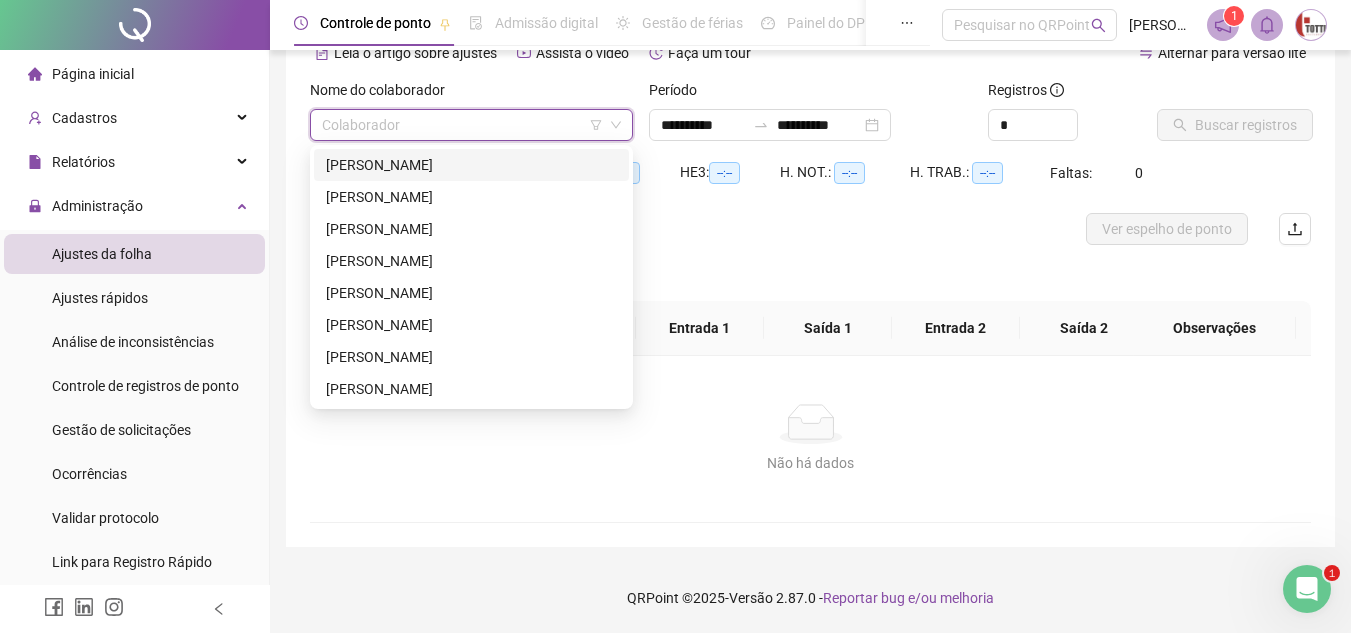 click on "Página inicial" at bounding box center [81, 74] 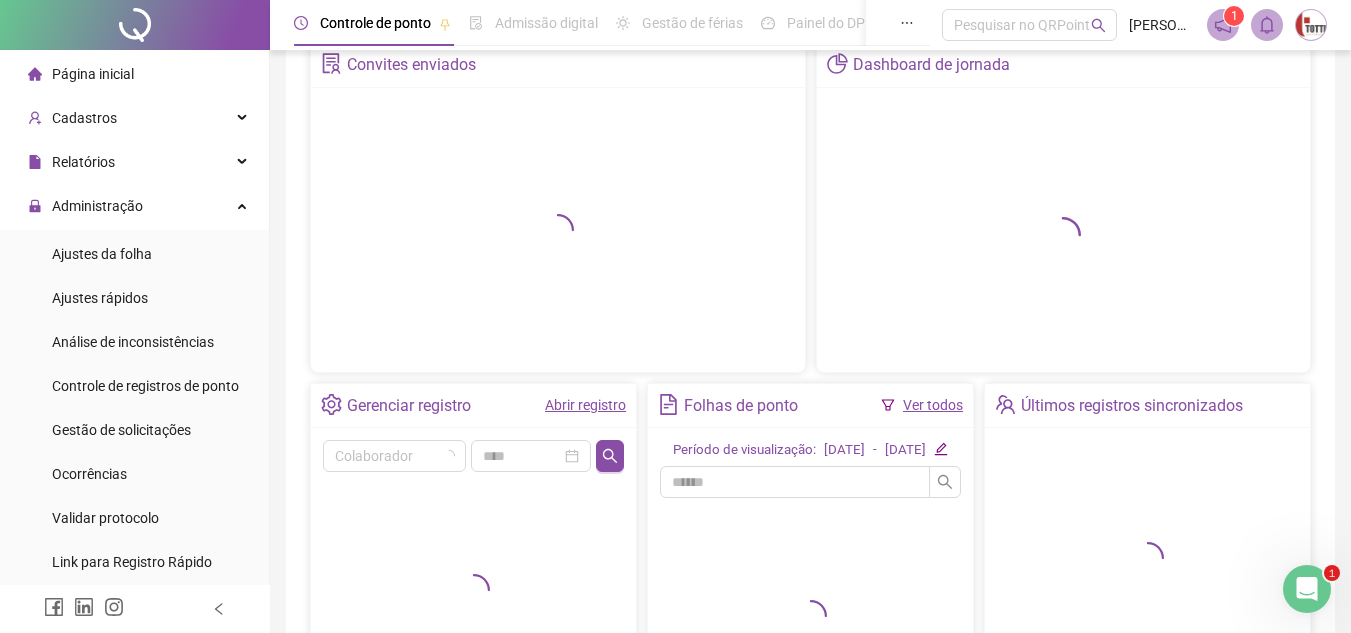 click on "Página inicial" at bounding box center (93, 74) 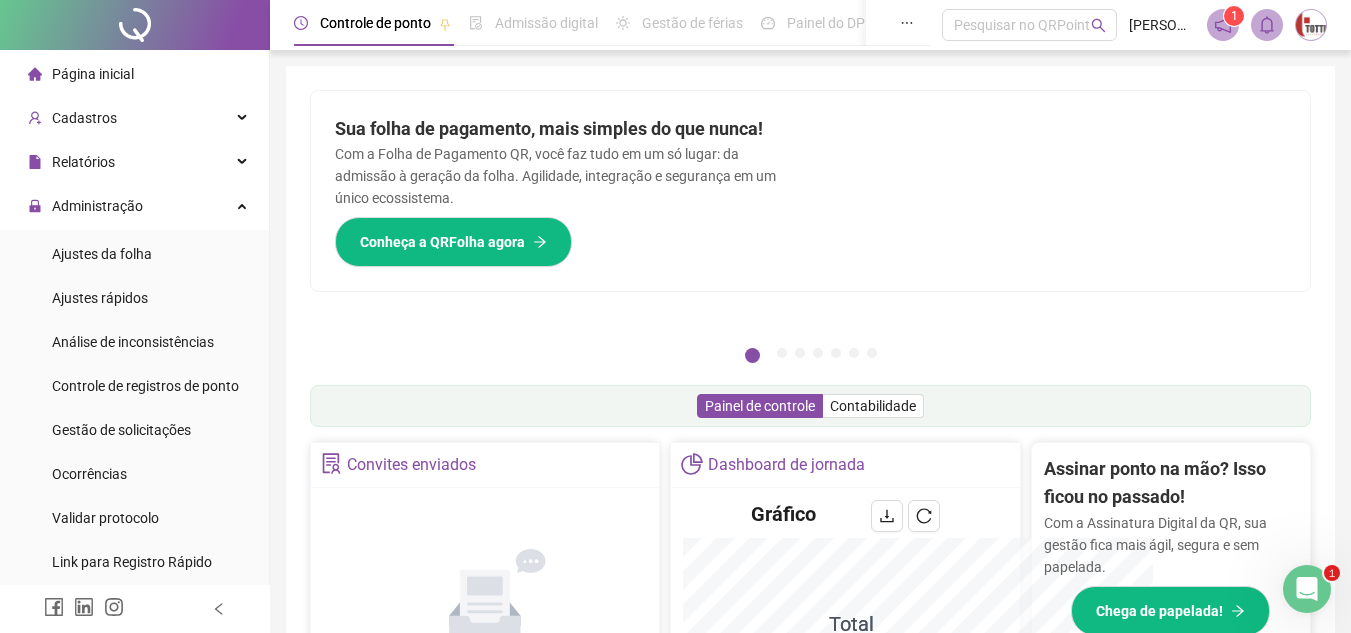 scroll, scrollTop: 595, scrollLeft: 0, axis: vertical 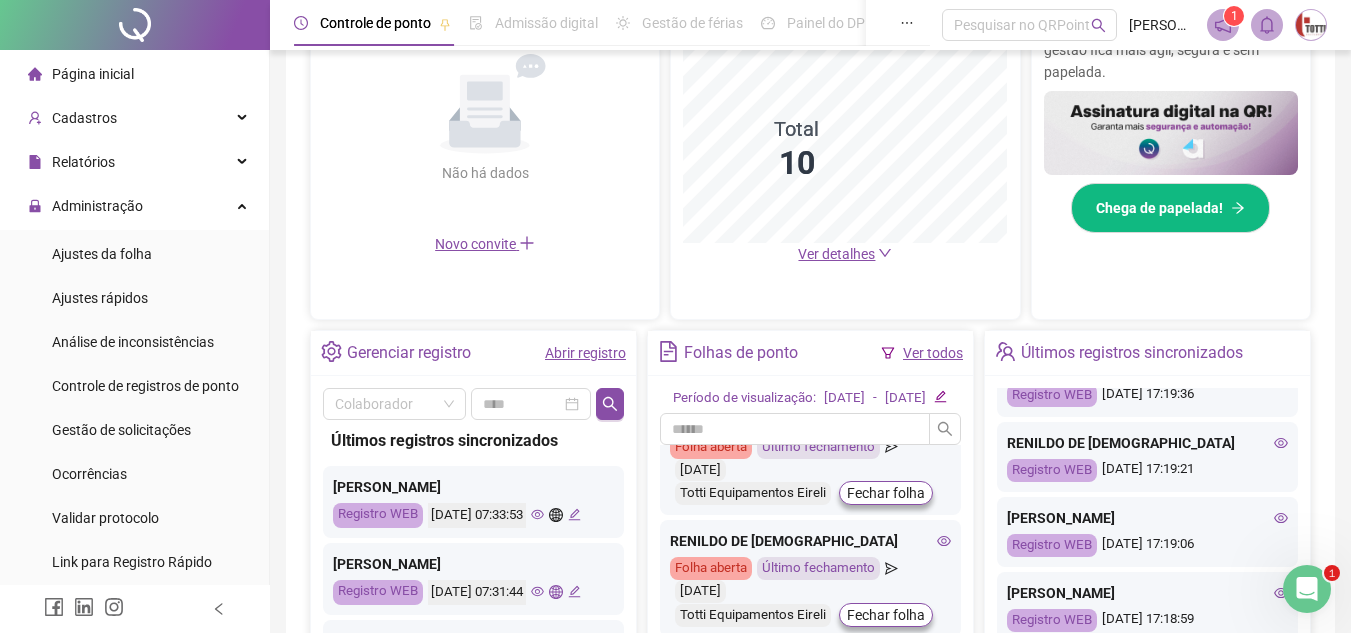 click on "Ver detalhes" at bounding box center (836, 254) 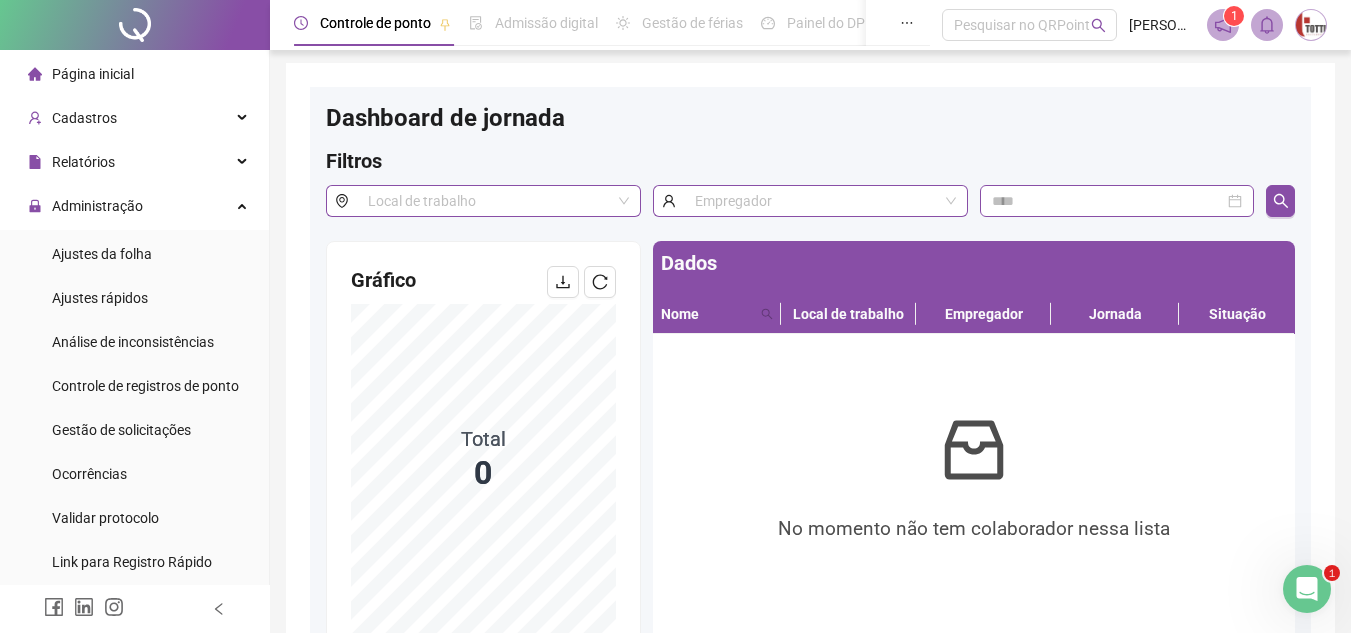 scroll, scrollTop: 0, scrollLeft: 0, axis: both 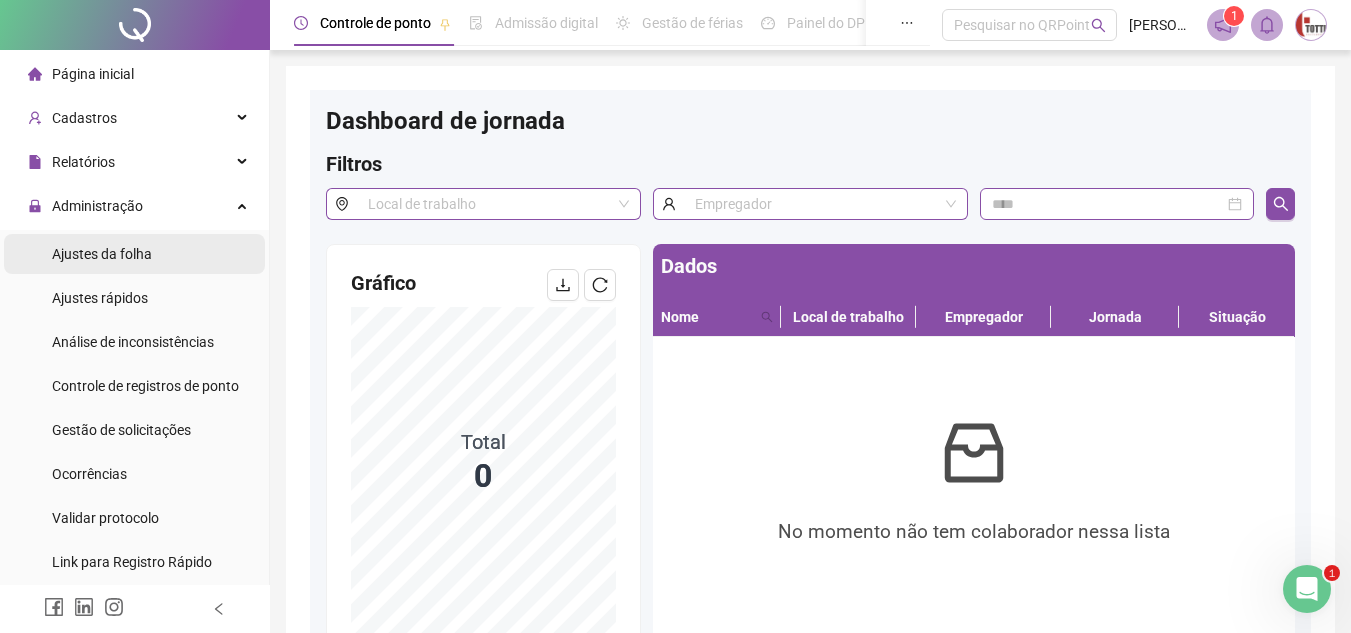 click on "Ajustes da folha" at bounding box center (102, 254) 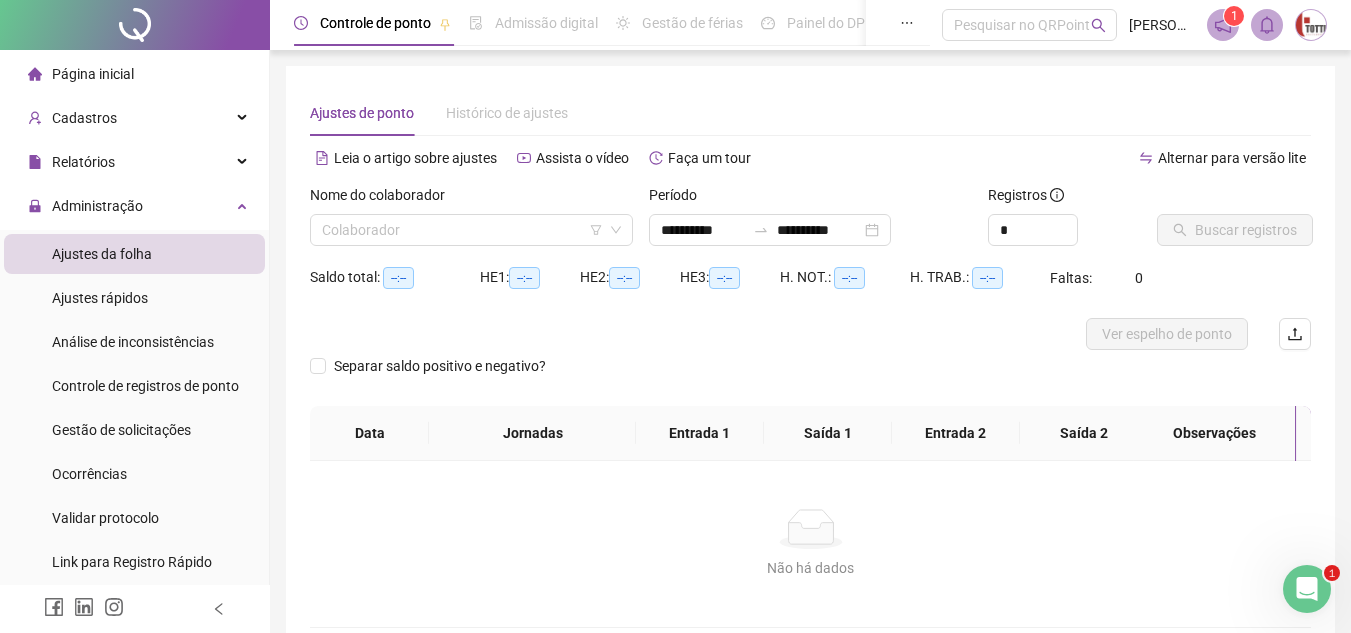 type on "**********" 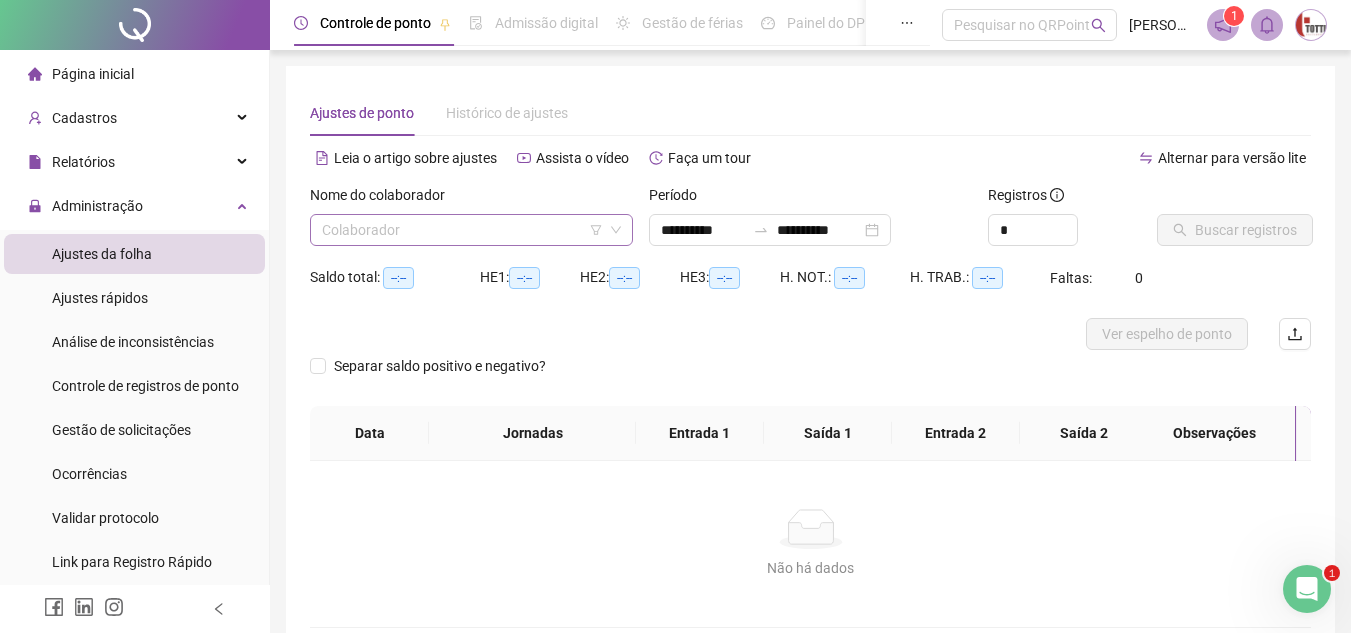 drag, startPoint x: 307, startPoint y: 228, endPoint x: 328, endPoint y: 228, distance: 21 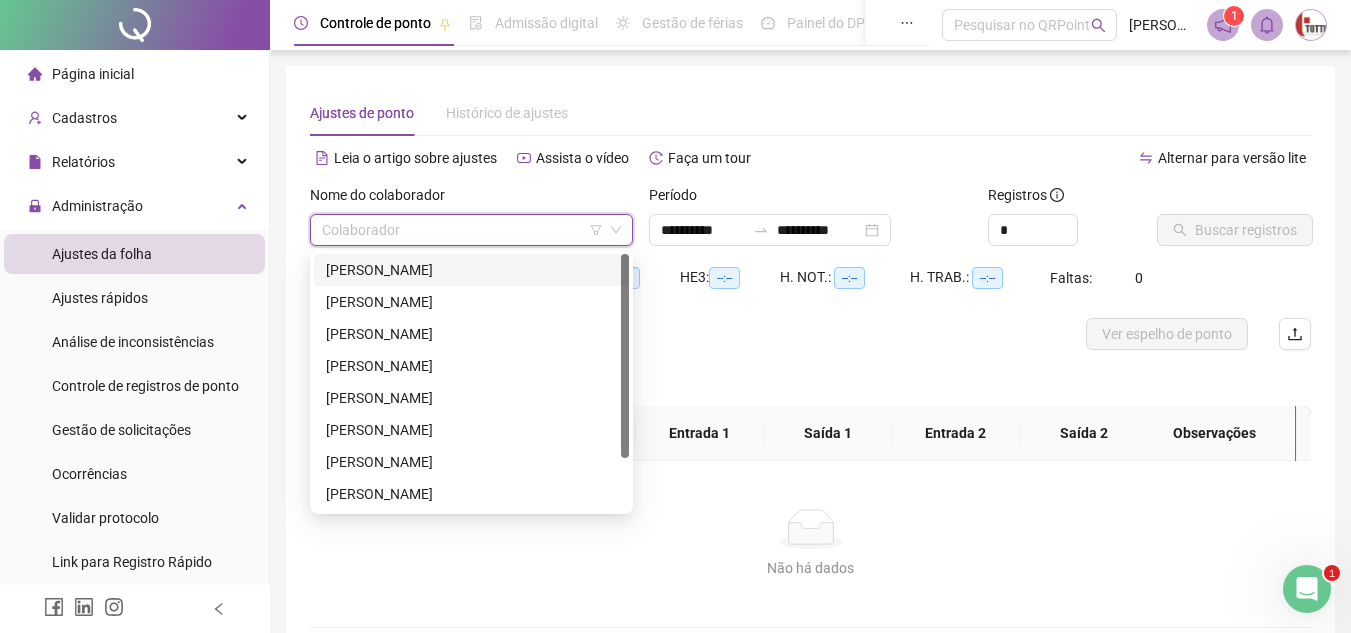 click on "[PERSON_NAME]" at bounding box center [471, 270] 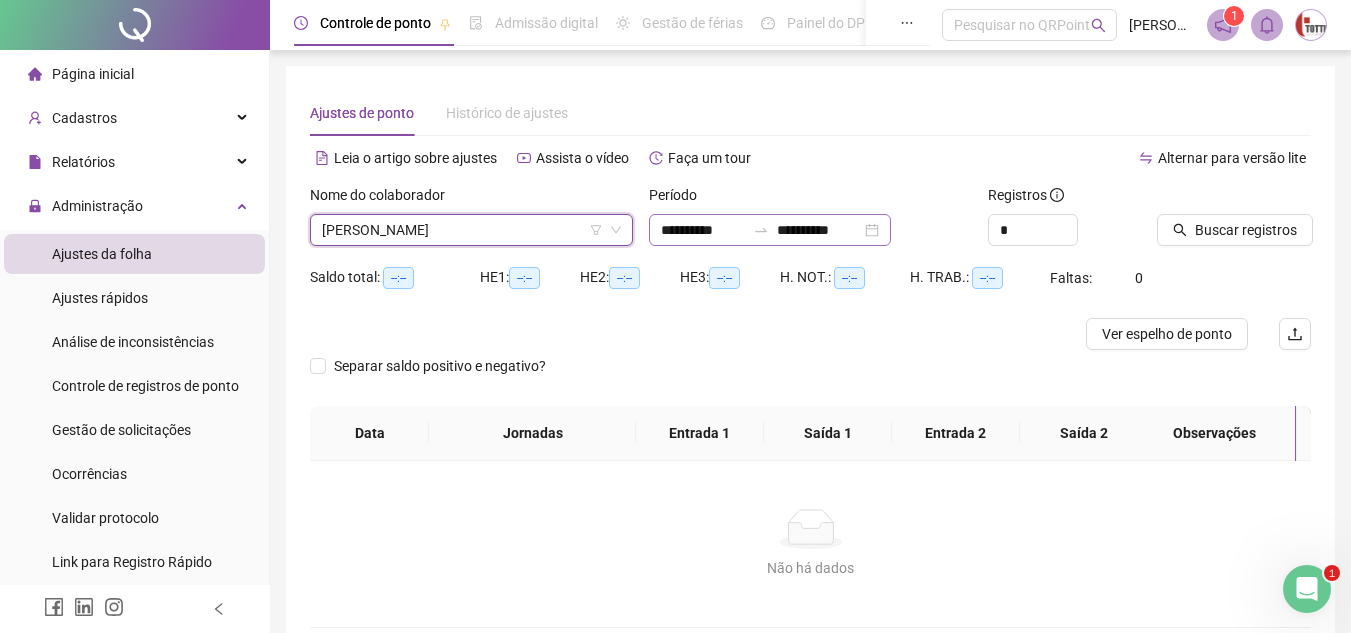 click on "**********" at bounding box center (770, 230) 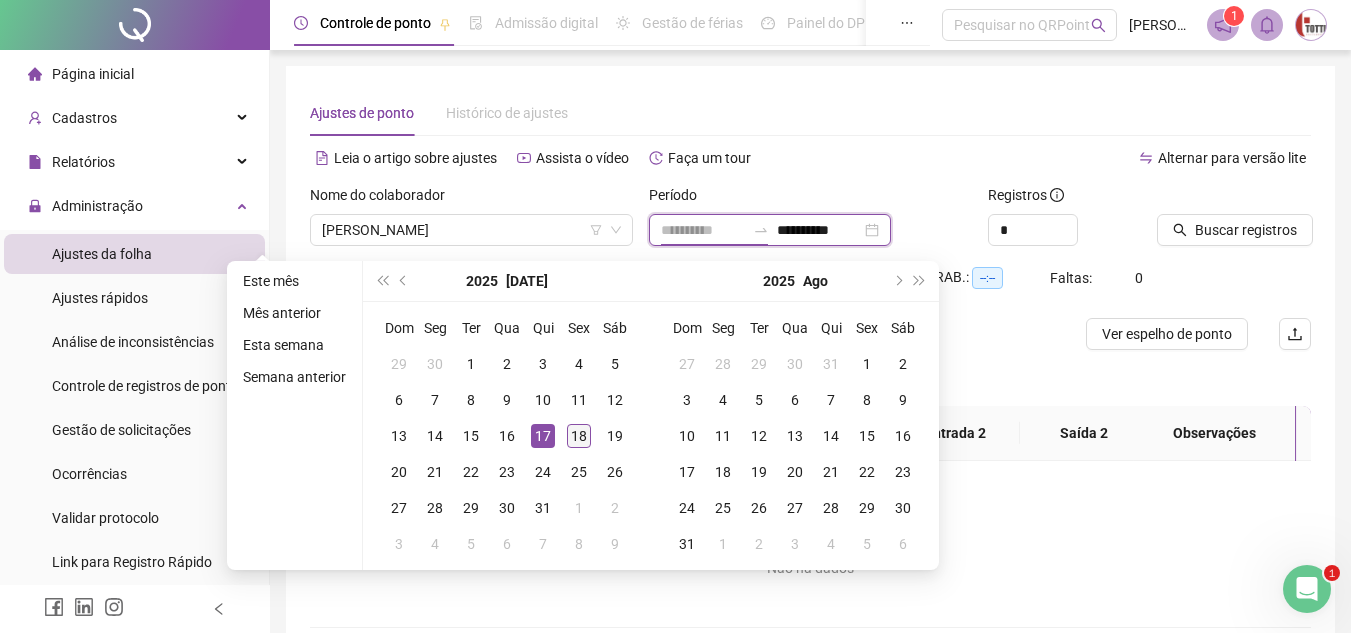 type on "**********" 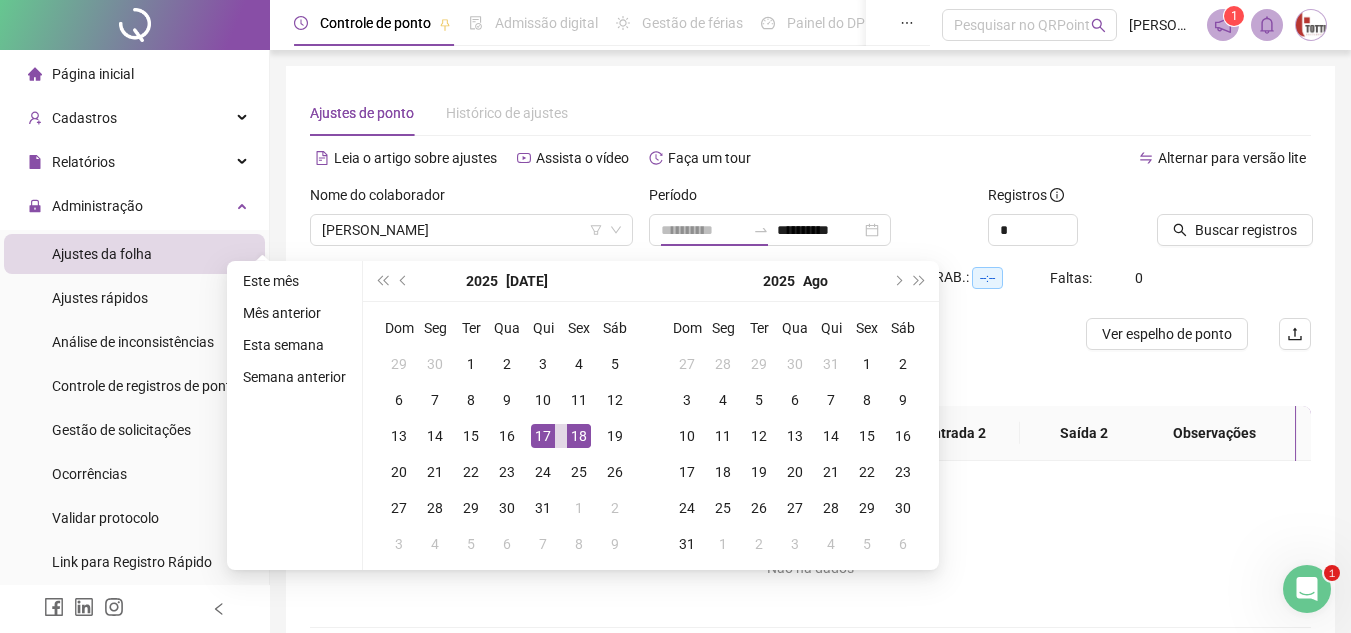 click on "18" at bounding box center (579, 436) 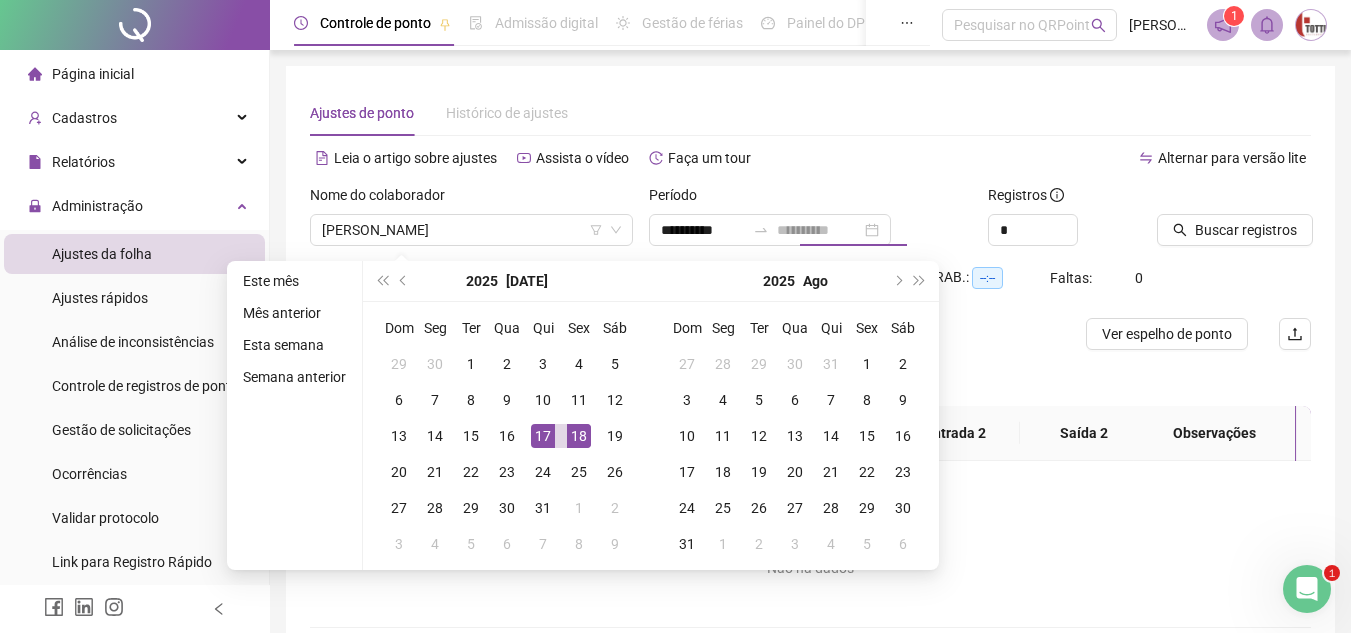 click on "18" at bounding box center [579, 436] 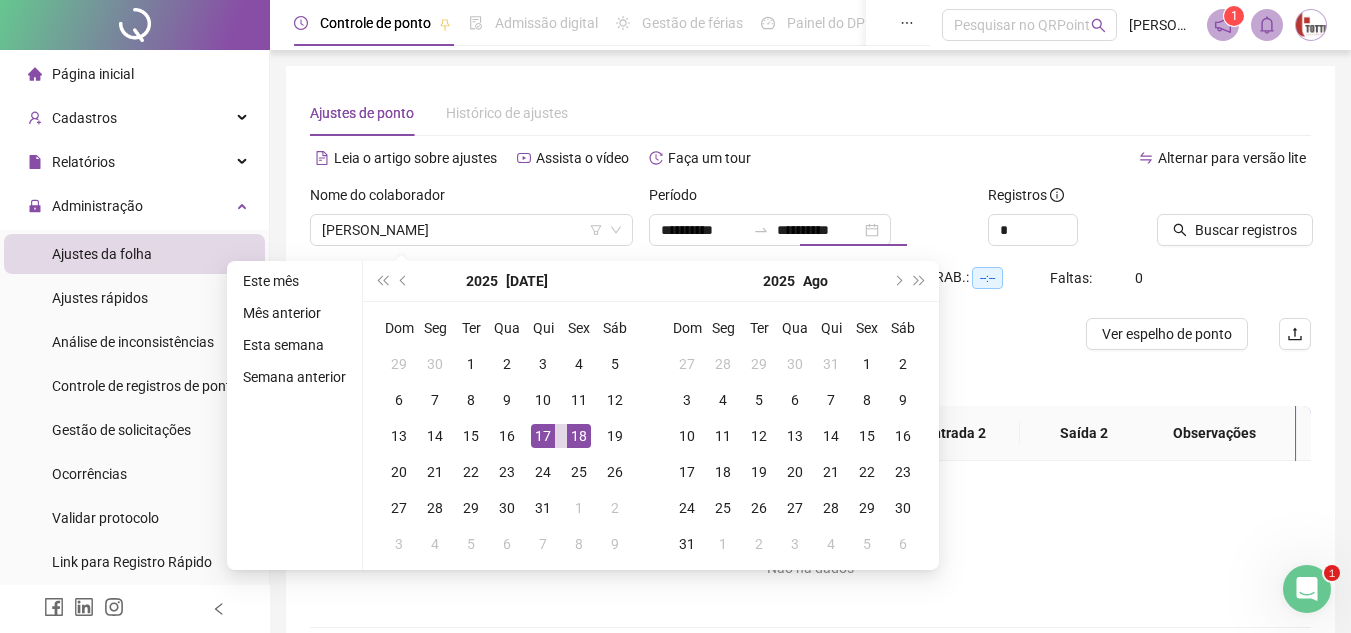 type on "**********" 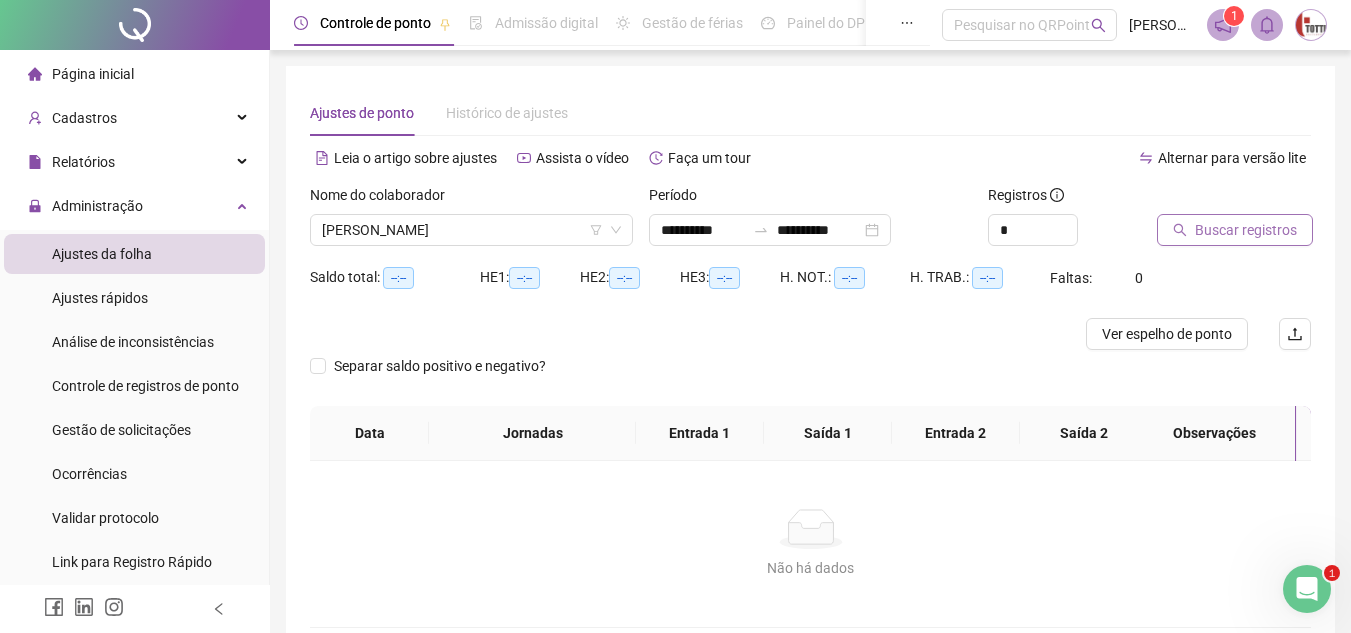 click on "Buscar registros" at bounding box center [1246, 230] 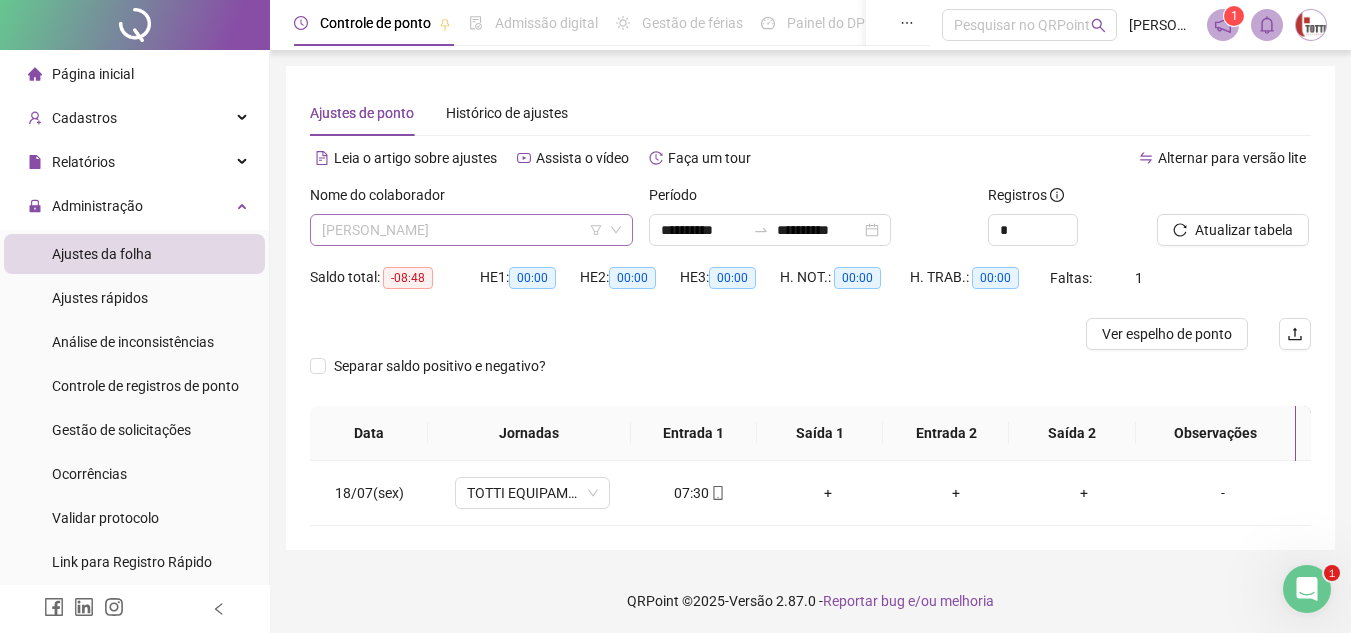 click on "[PERSON_NAME]" at bounding box center [471, 230] 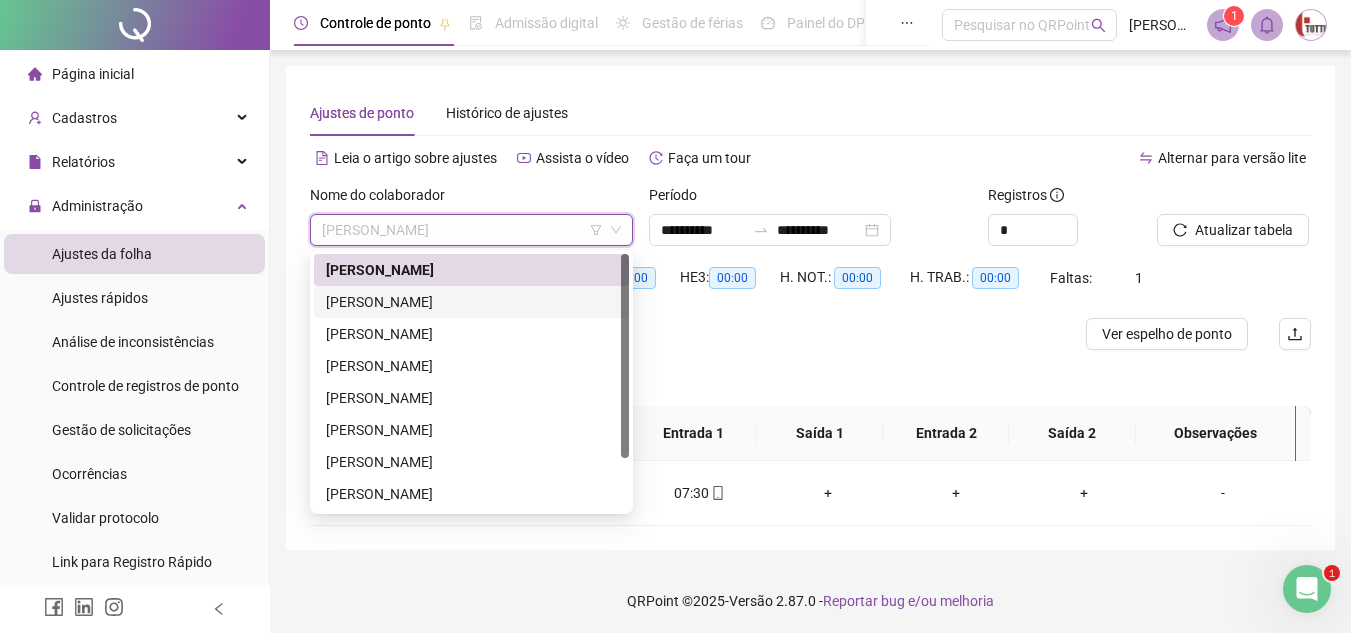 click on "[PERSON_NAME]" at bounding box center [471, 302] 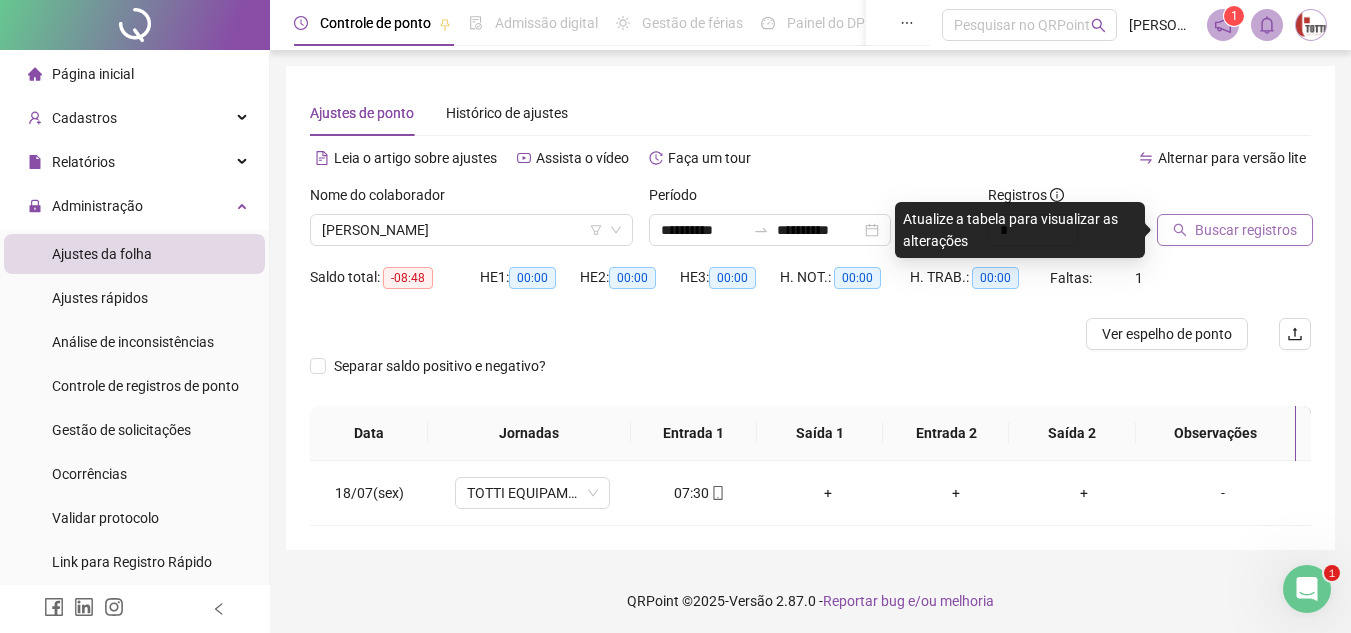 click on "Buscar registros" at bounding box center (1246, 230) 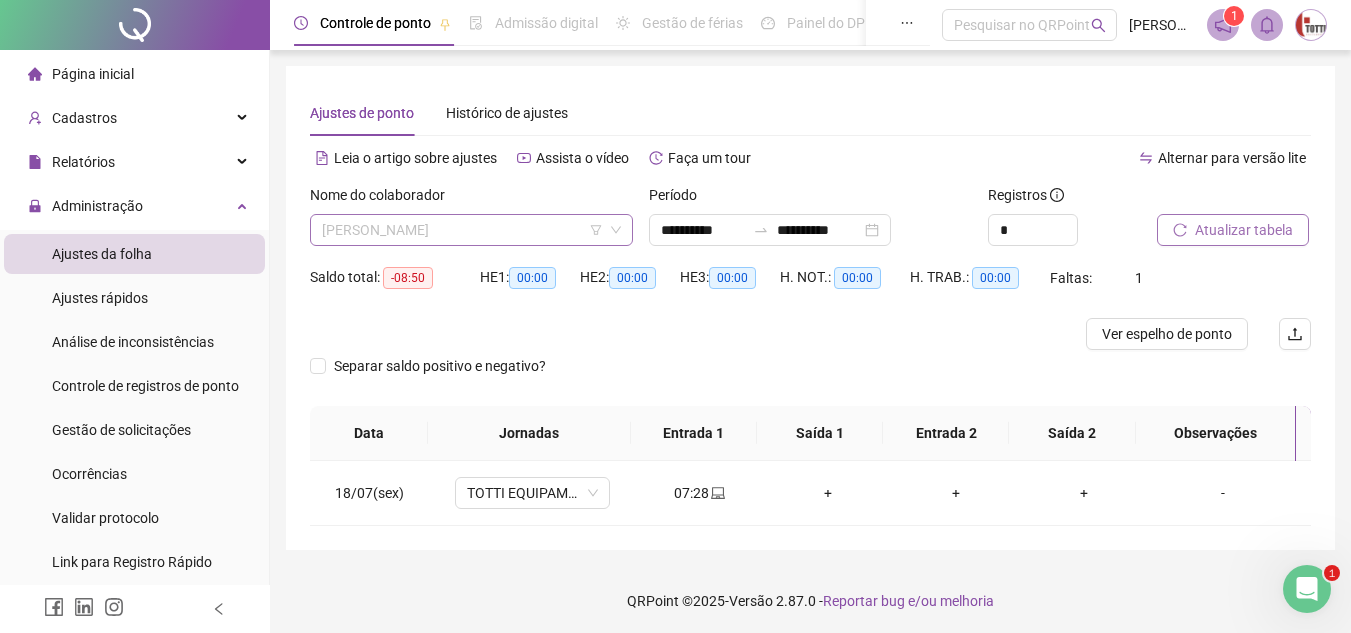click on "[PERSON_NAME]" at bounding box center [471, 230] 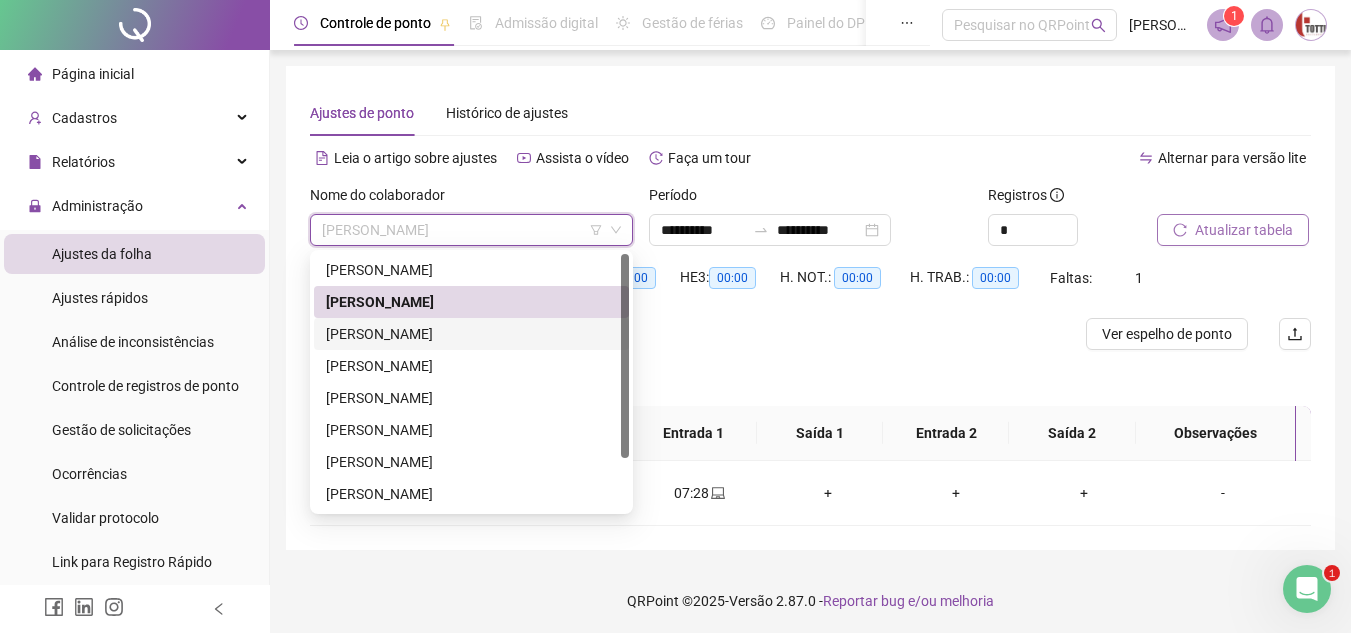 click on "[PERSON_NAME]" at bounding box center (471, 334) 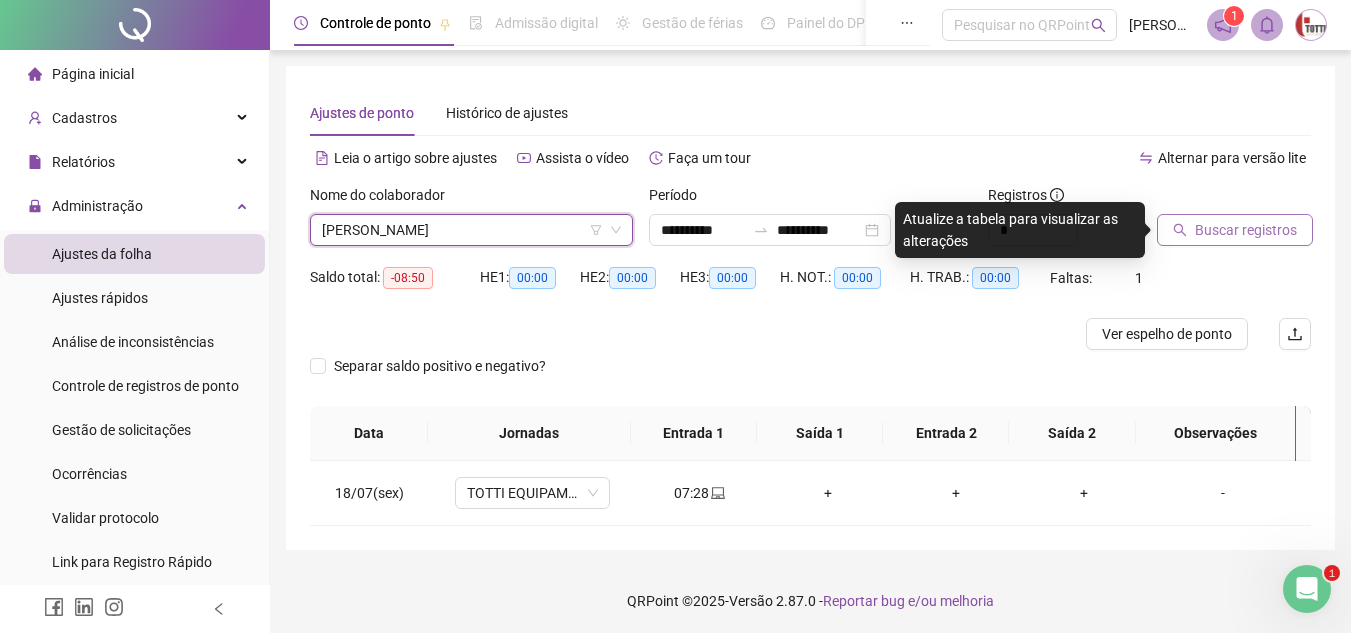 click on "Buscar registros" at bounding box center [1235, 230] 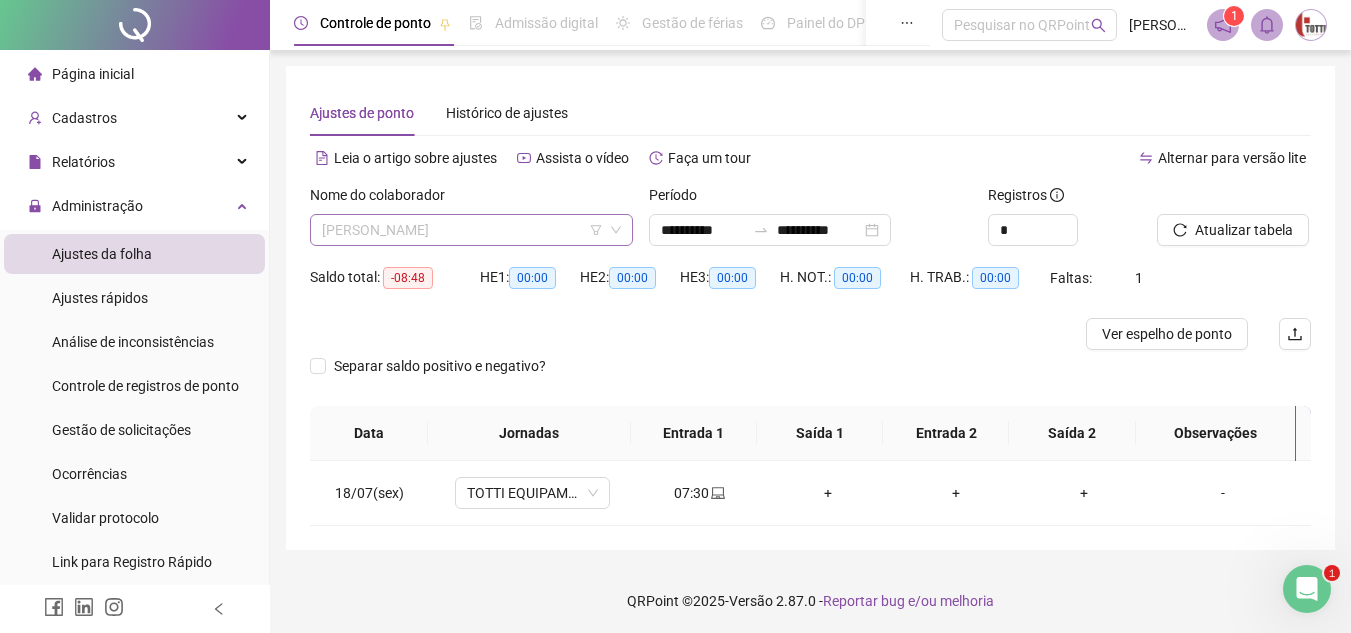 click on "[PERSON_NAME]" at bounding box center [471, 230] 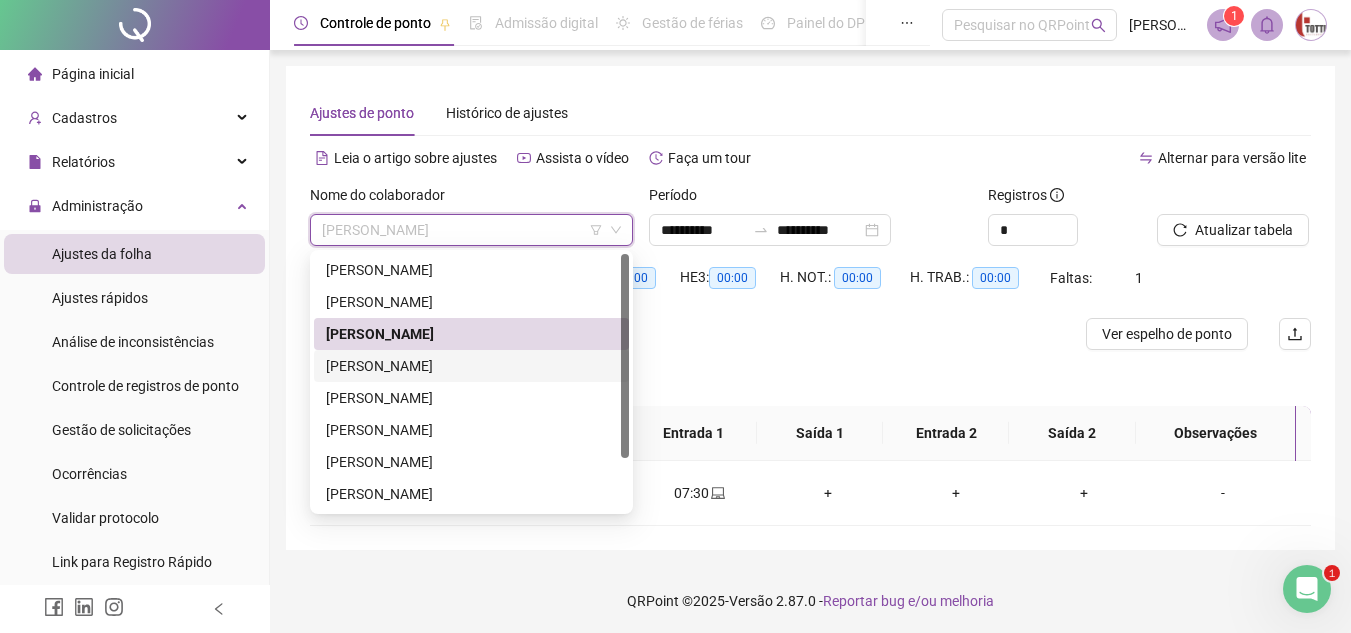 click on "[PERSON_NAME]" at bounding box center (471, 366) 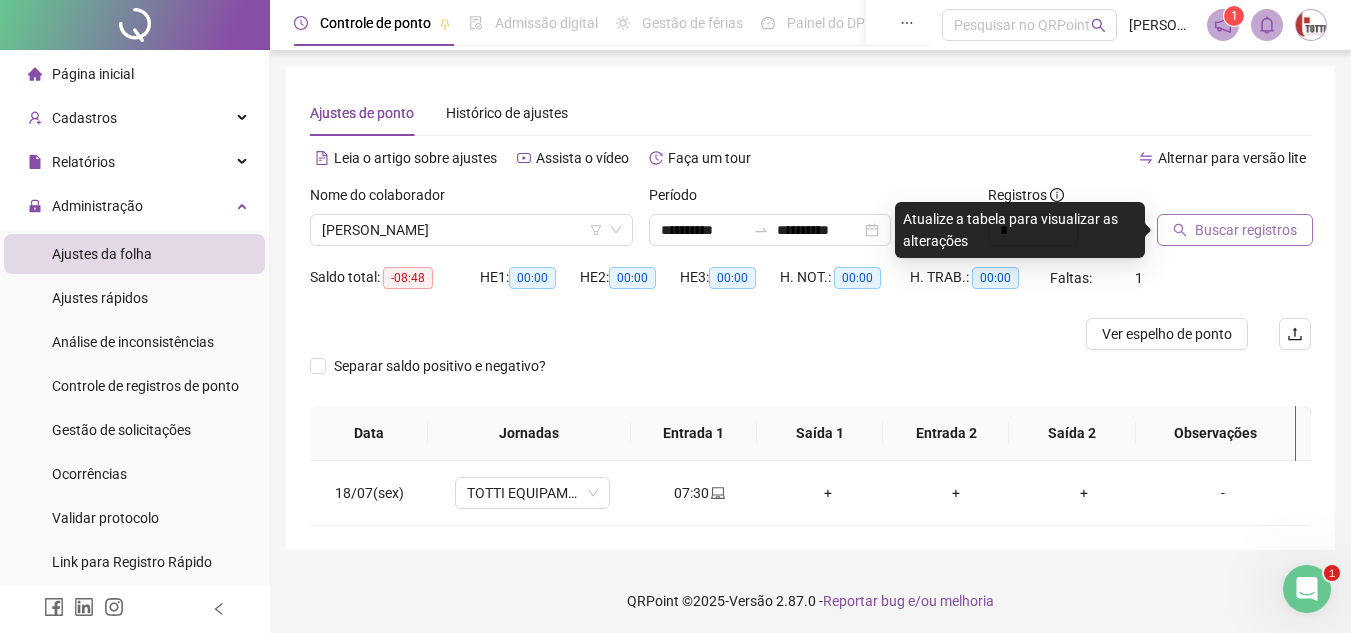 click on "Buscar registros" at bounding box center (1246, 230) 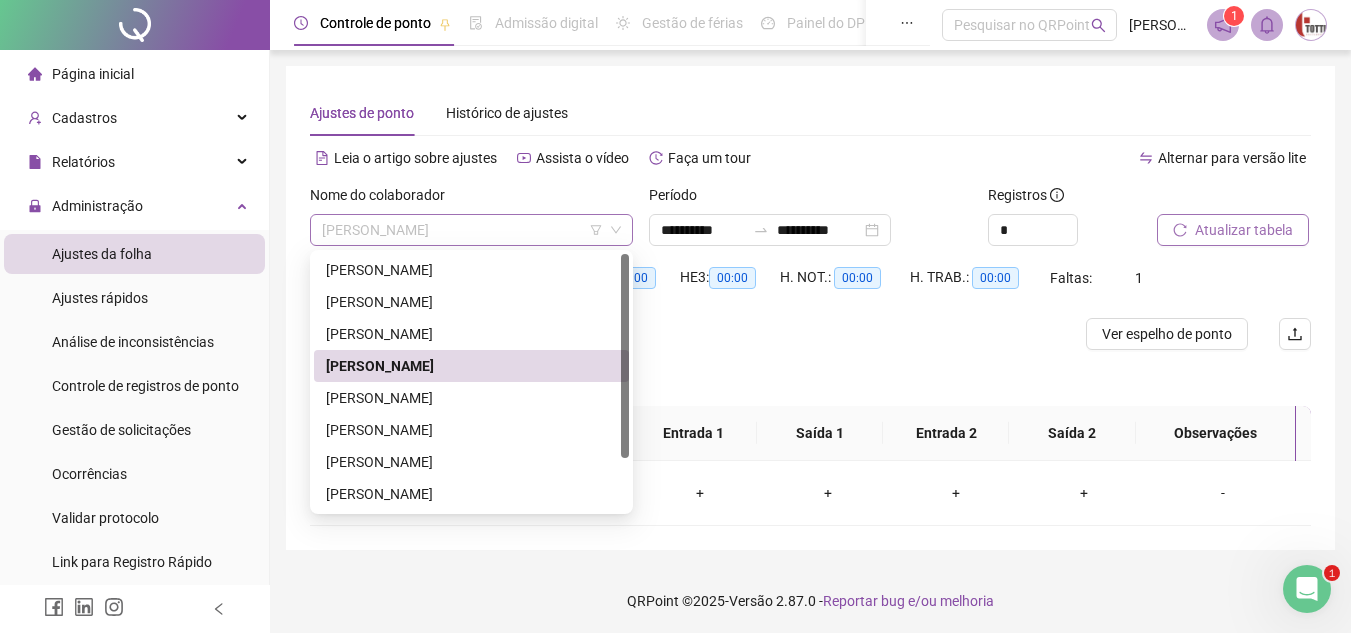 click on "[PERSON_NAME]" at bounding box center (471, 230) 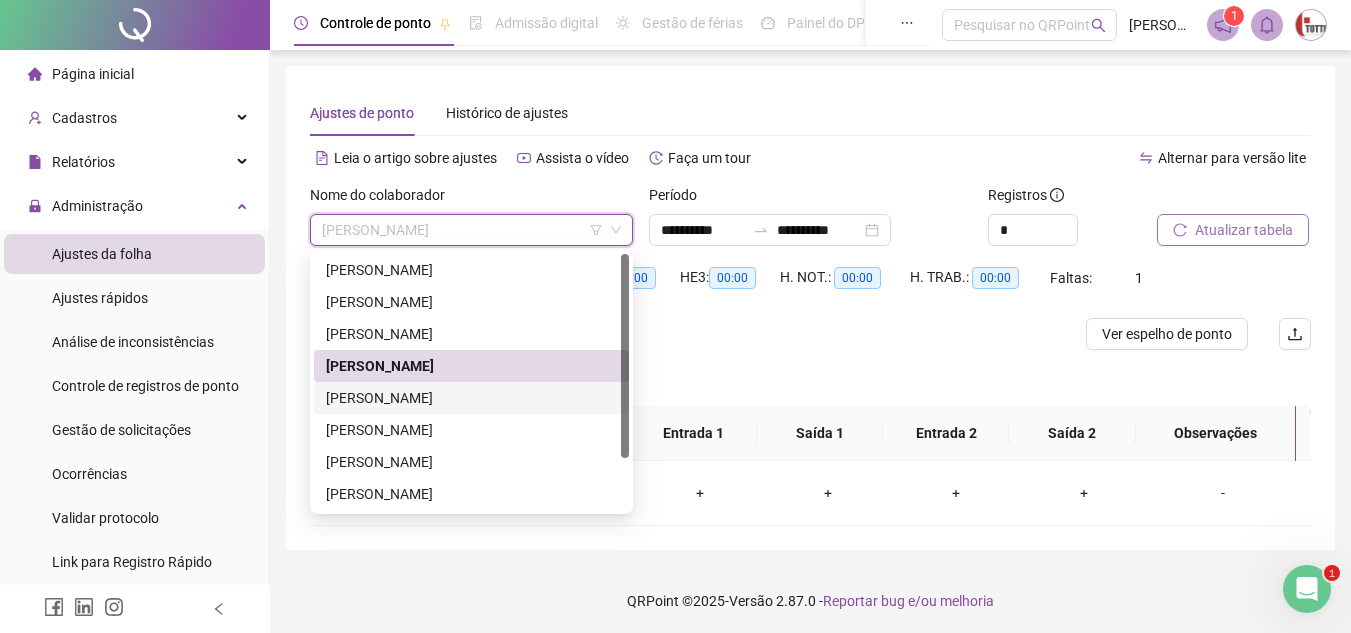 click on "[PERSON_NAME]" at bounding box center (471, 398) 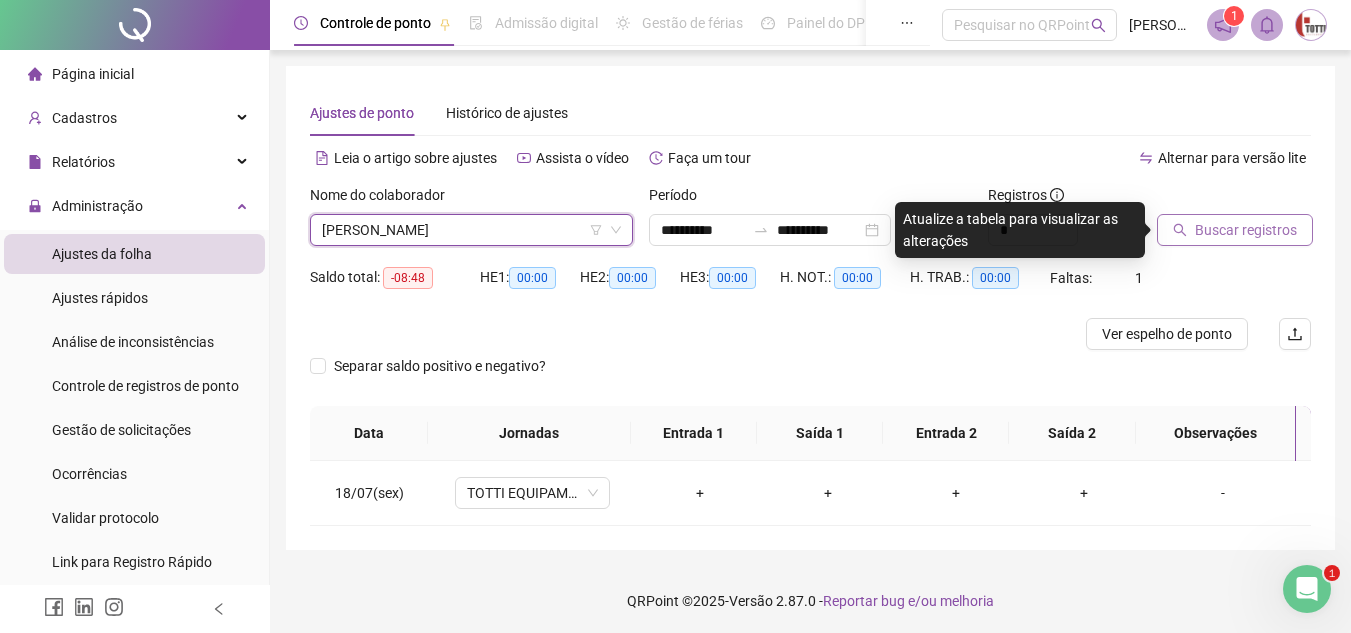 click on "Buscar registros" at bounding box center [1246, 230] 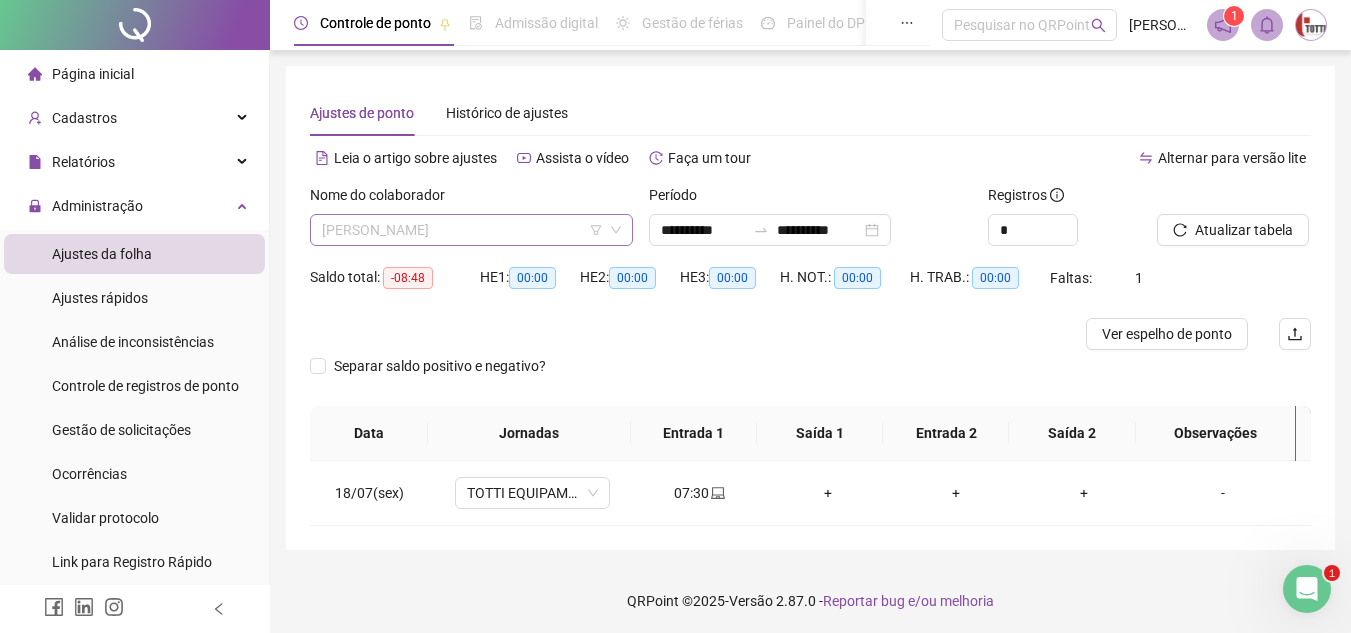click on "[PERSON_NAME]" at bounding box center (471, 230) 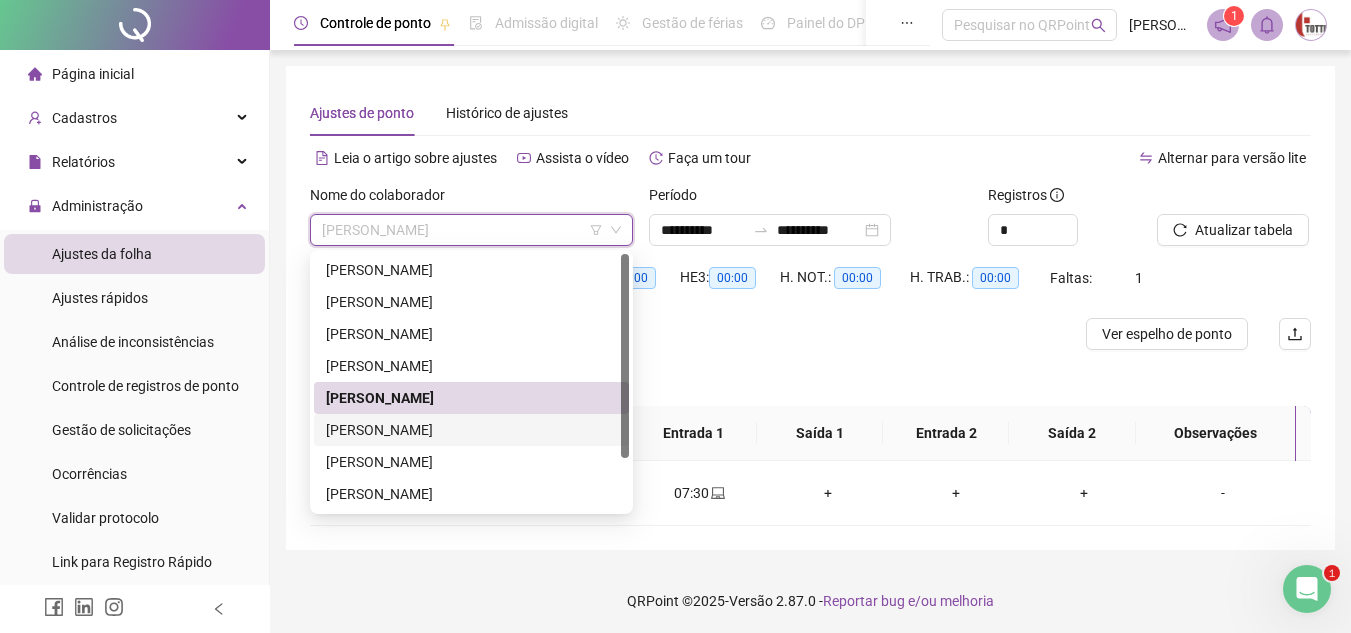 click on "[PERSON_NAME]" at bounding box center [471, 430] 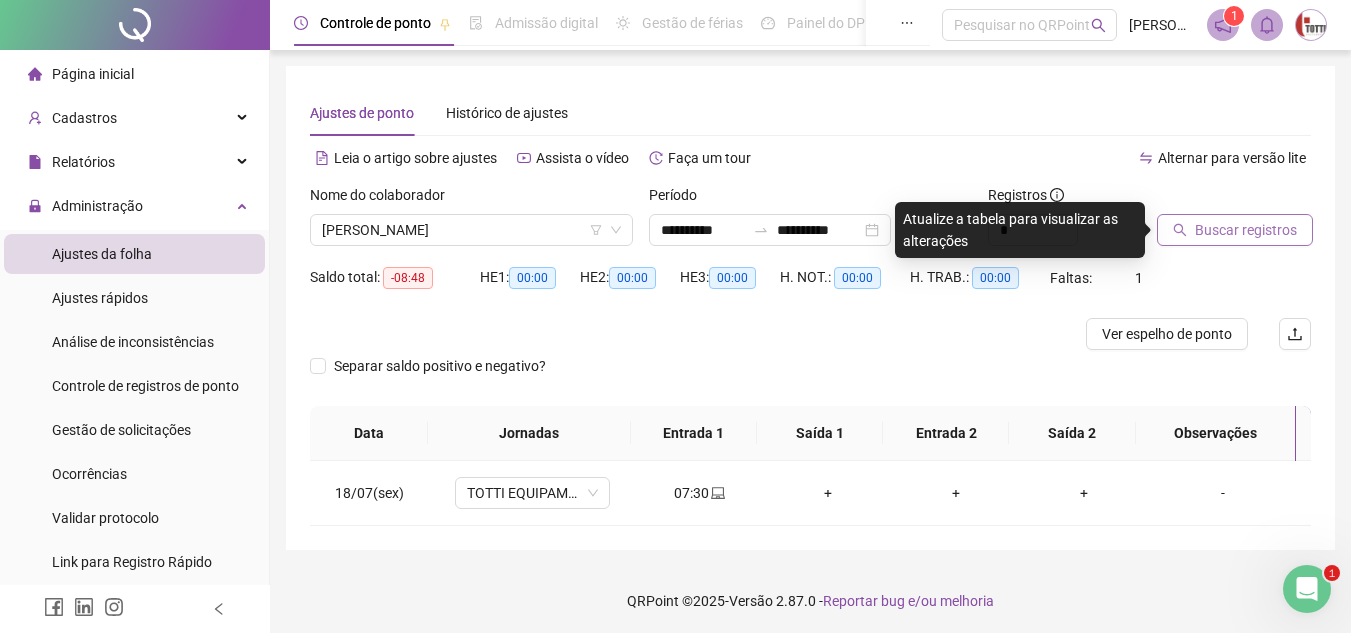 click on "Buscar registros" at bounding box center [1246, 230] 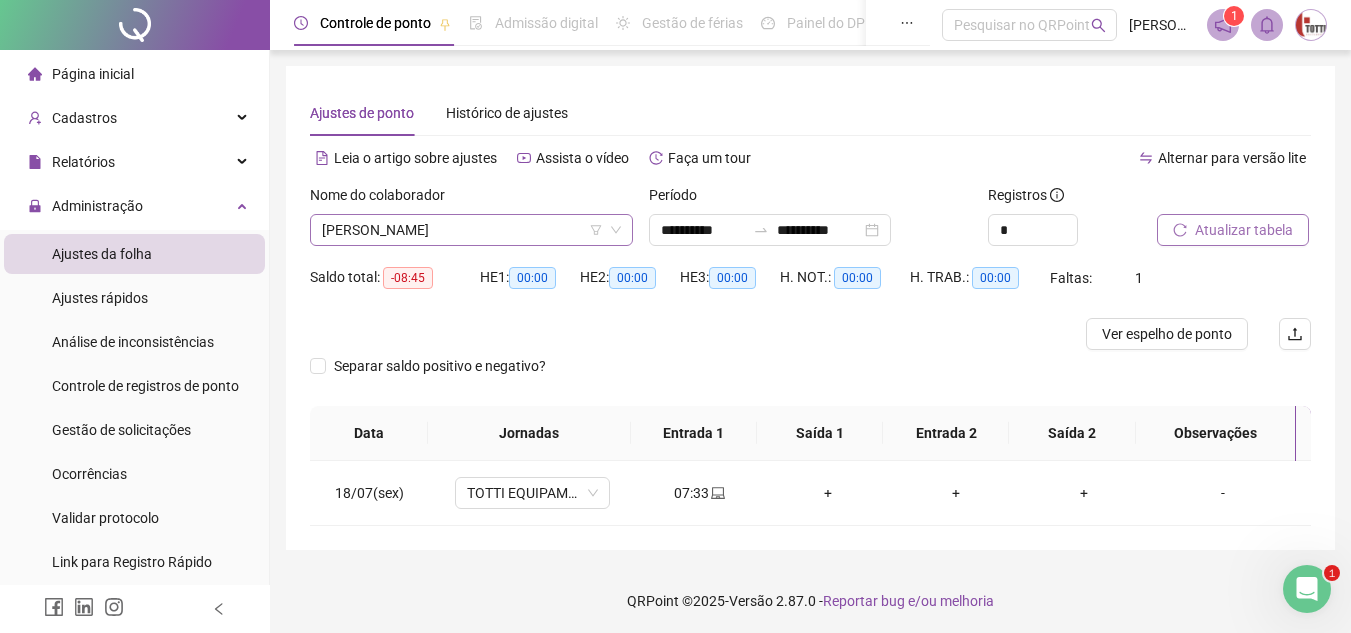 click on "[PERSON_NAME]" at bounding box center [471, 230] 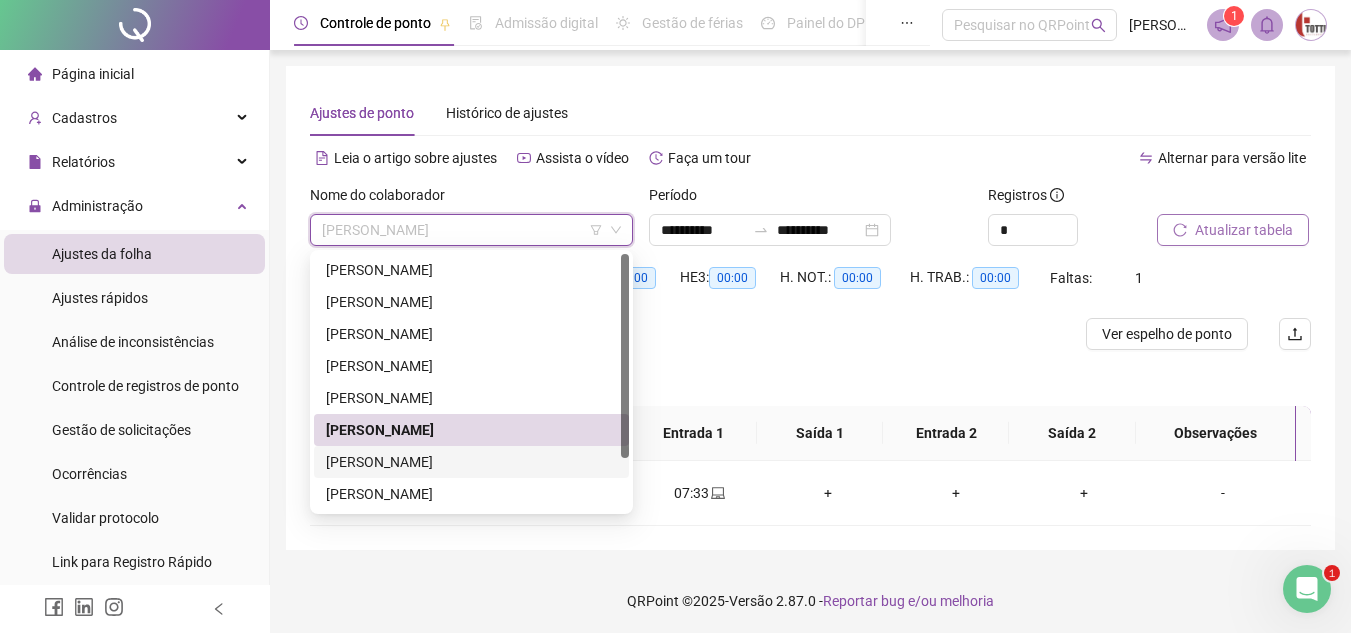 click on "[PERSON_NAME]" at bounding box center (471, 462) 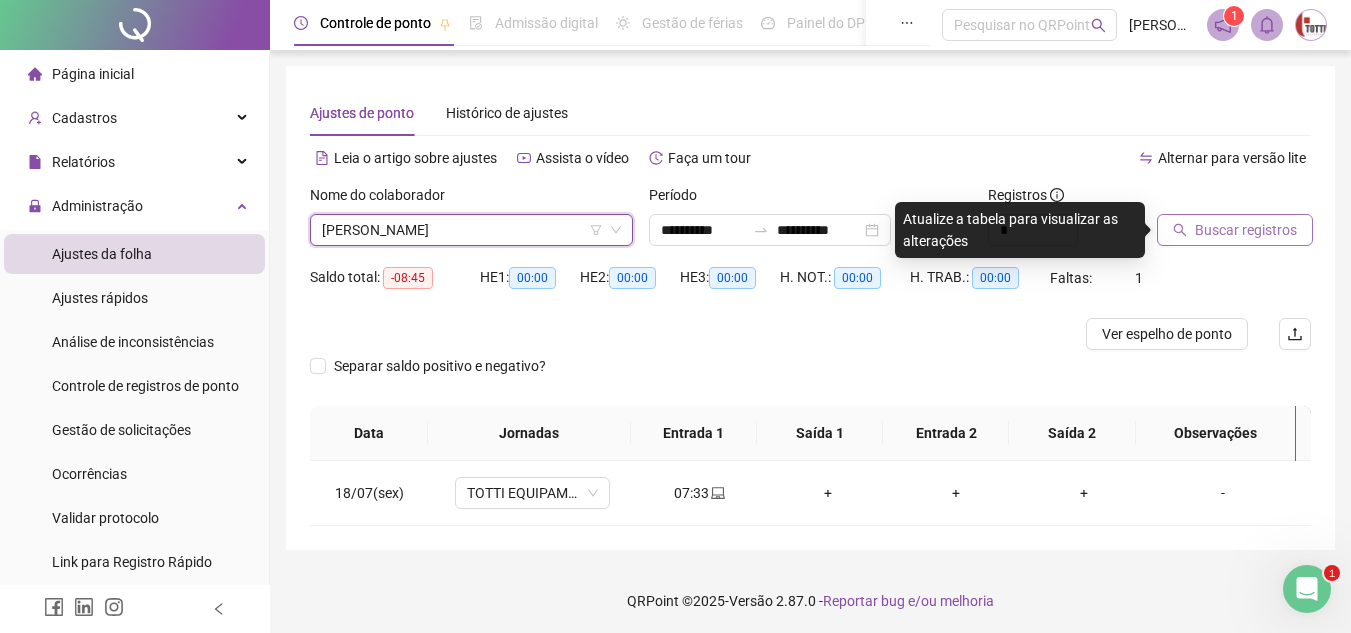 click on "Buscar registros" at bounding box center [1235, 230] 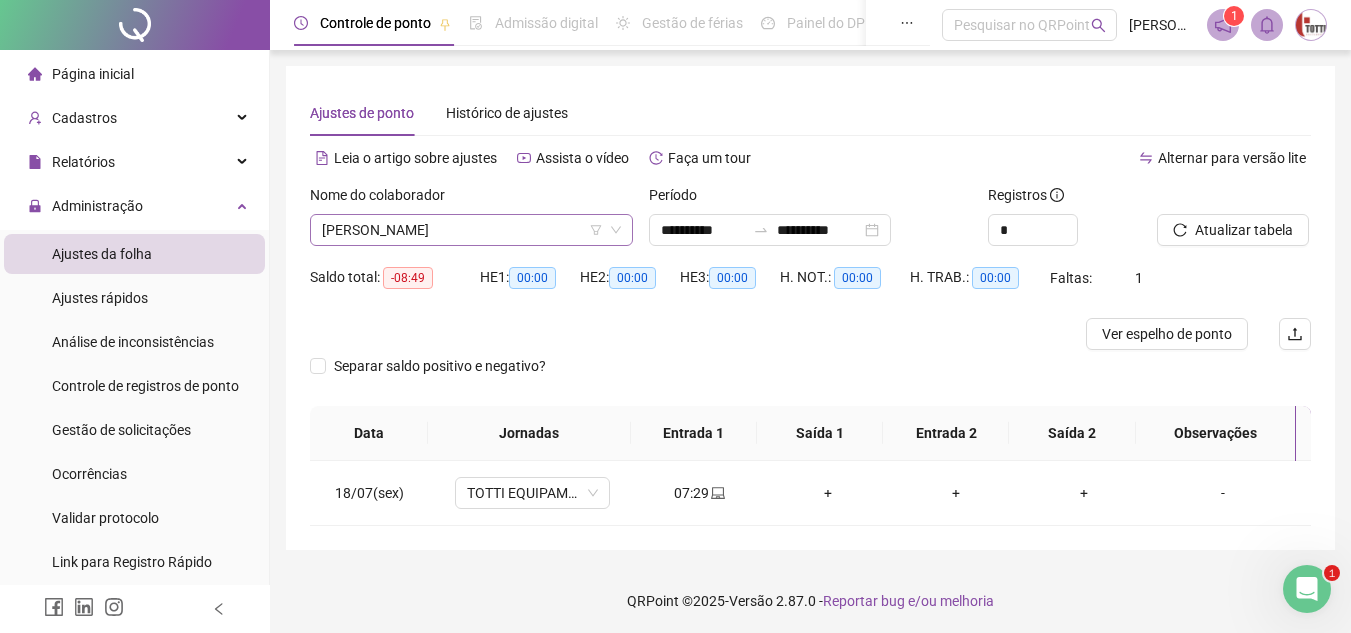 click on "[PERSON_NAME]" at bounding box center (471, 230) 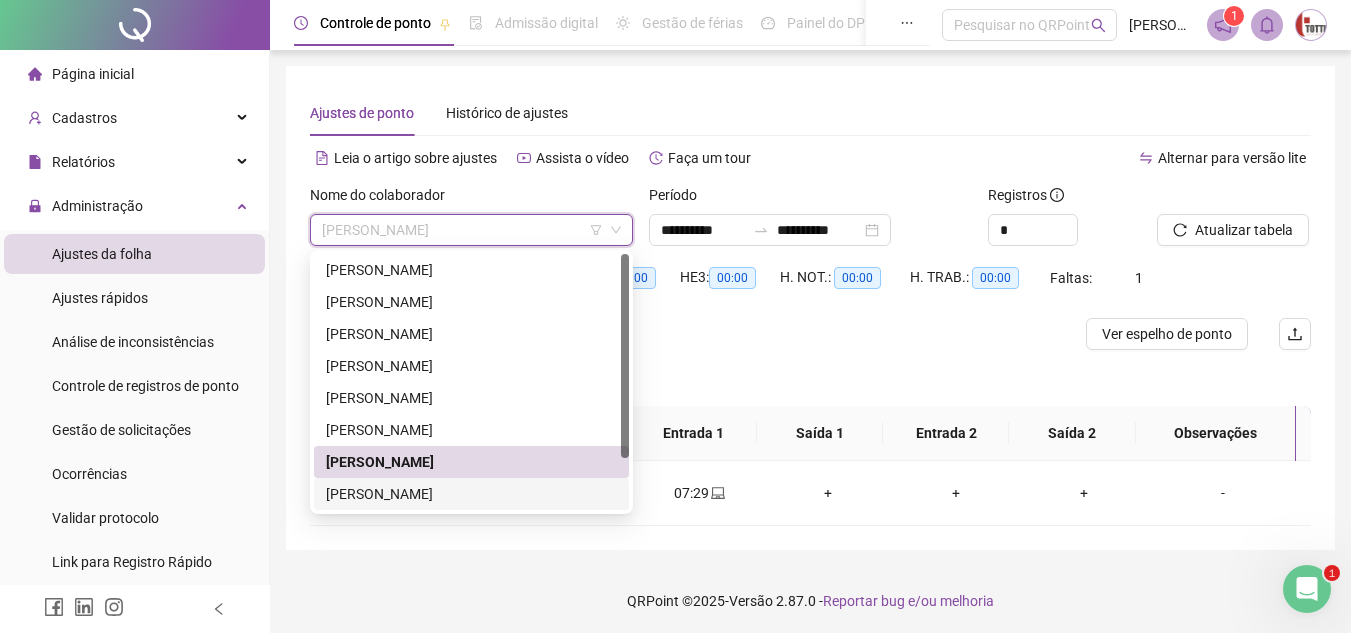click on "[PERSON_NAME]" at bounding box center (471, 494) 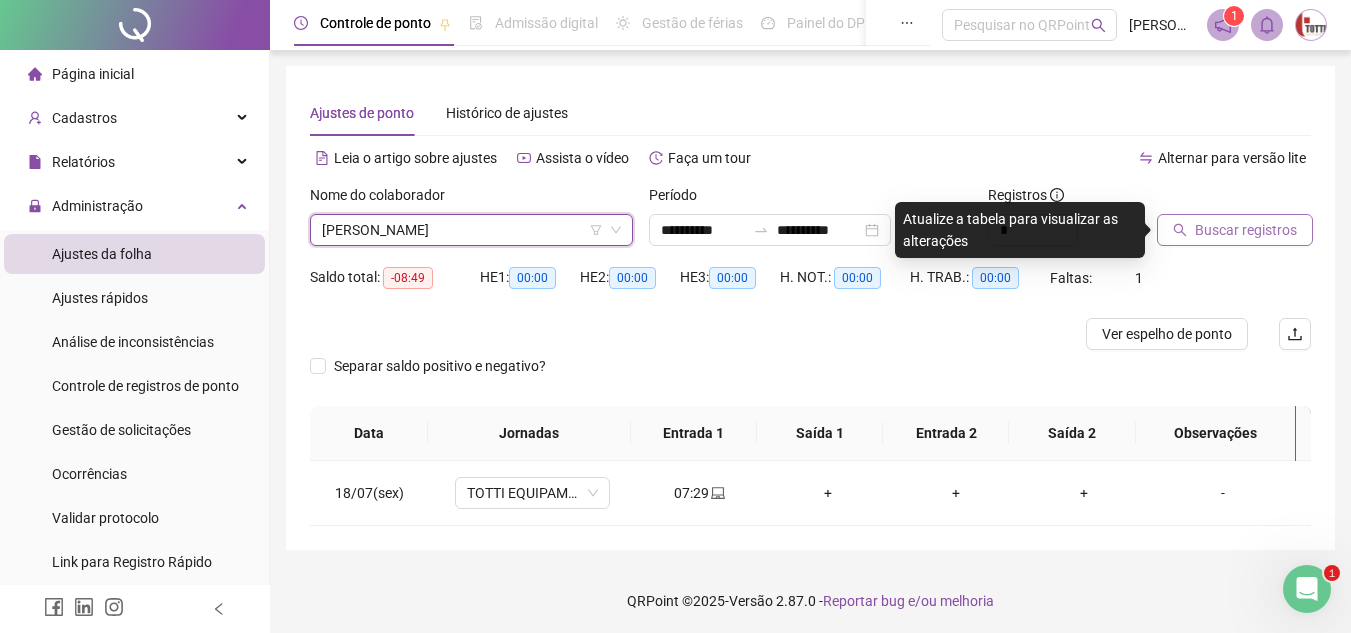 click on "Buscar registros" at bounding box center (1246, 230) 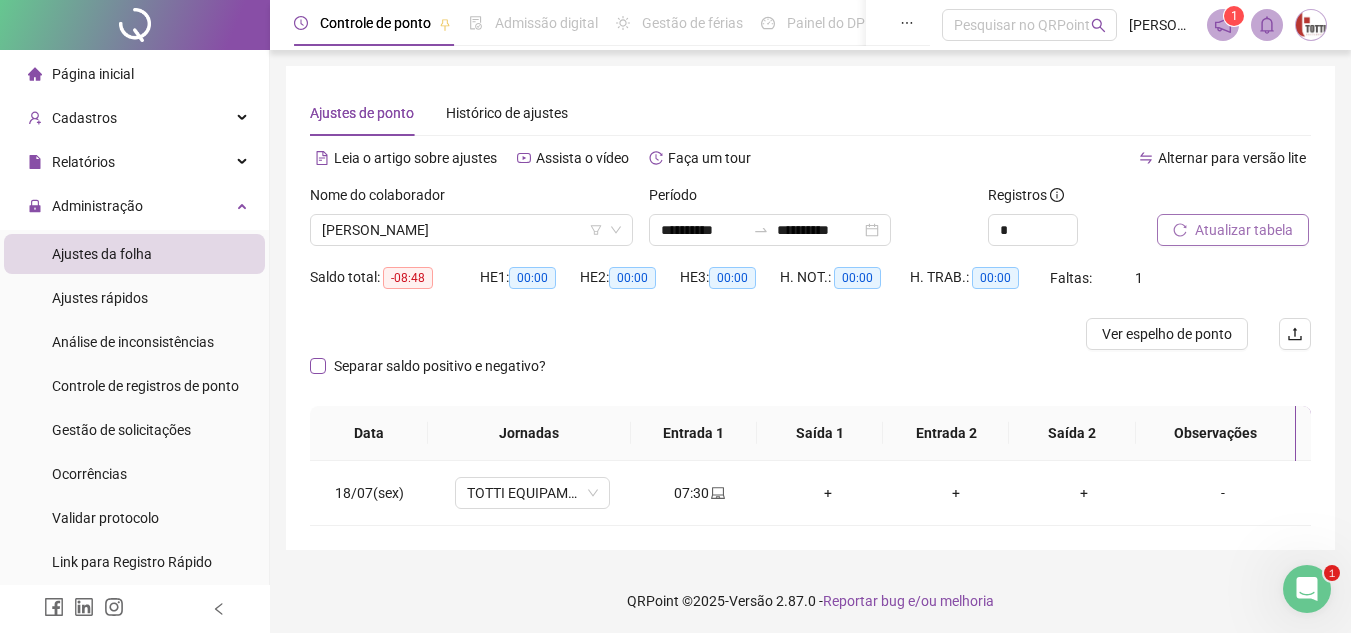 scroll, scrollTop: 3, scrollLeft: 0, axis: vertical 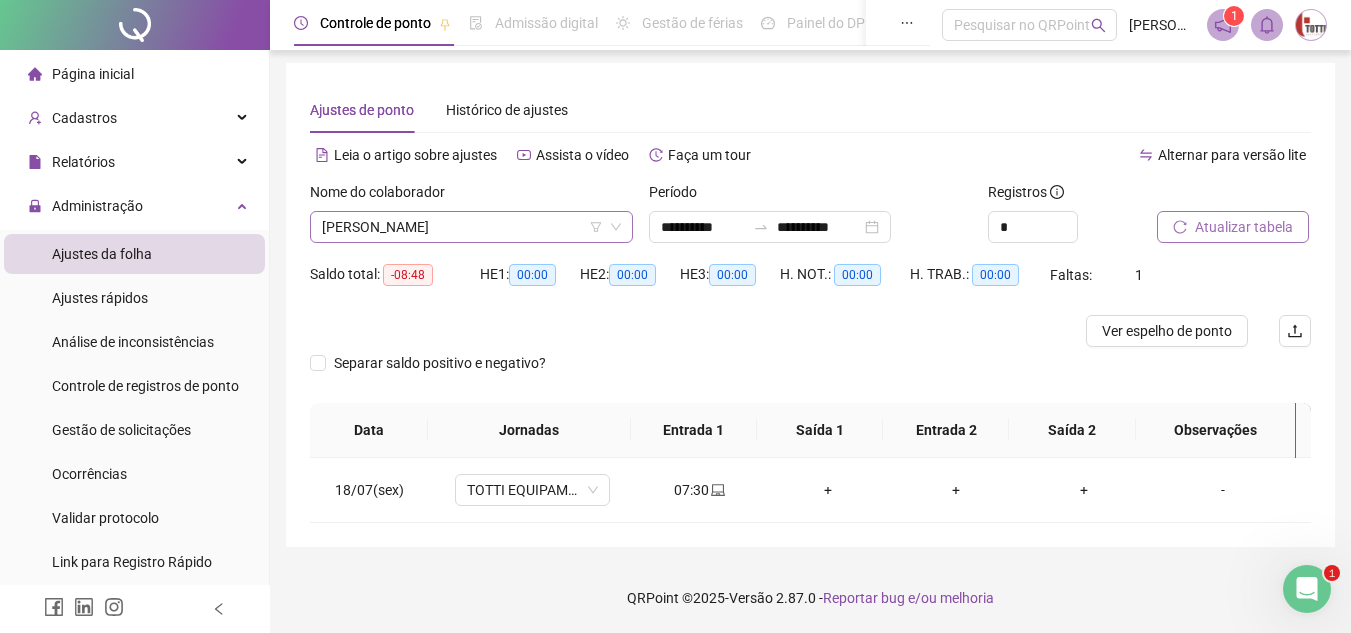 click on "[PERSON_NAME]" at bounding box center (471, 227) 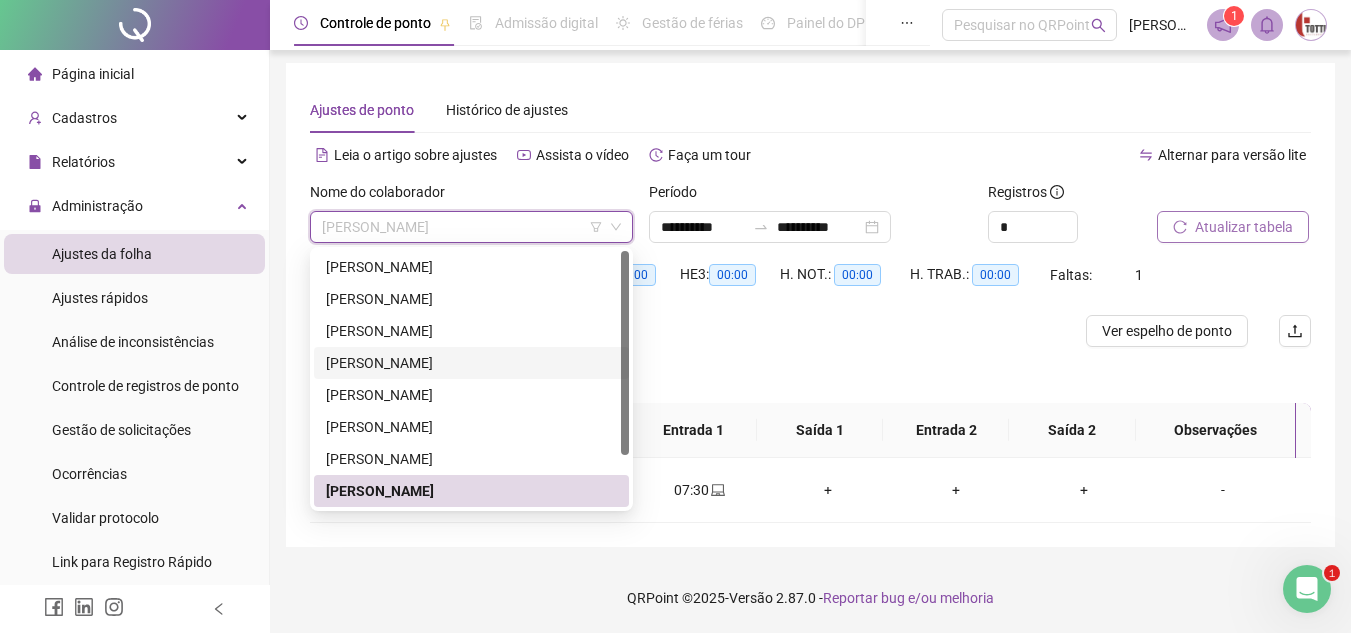 scroll, scrollTop: 64, scrollLeft: 0, axis: vertical 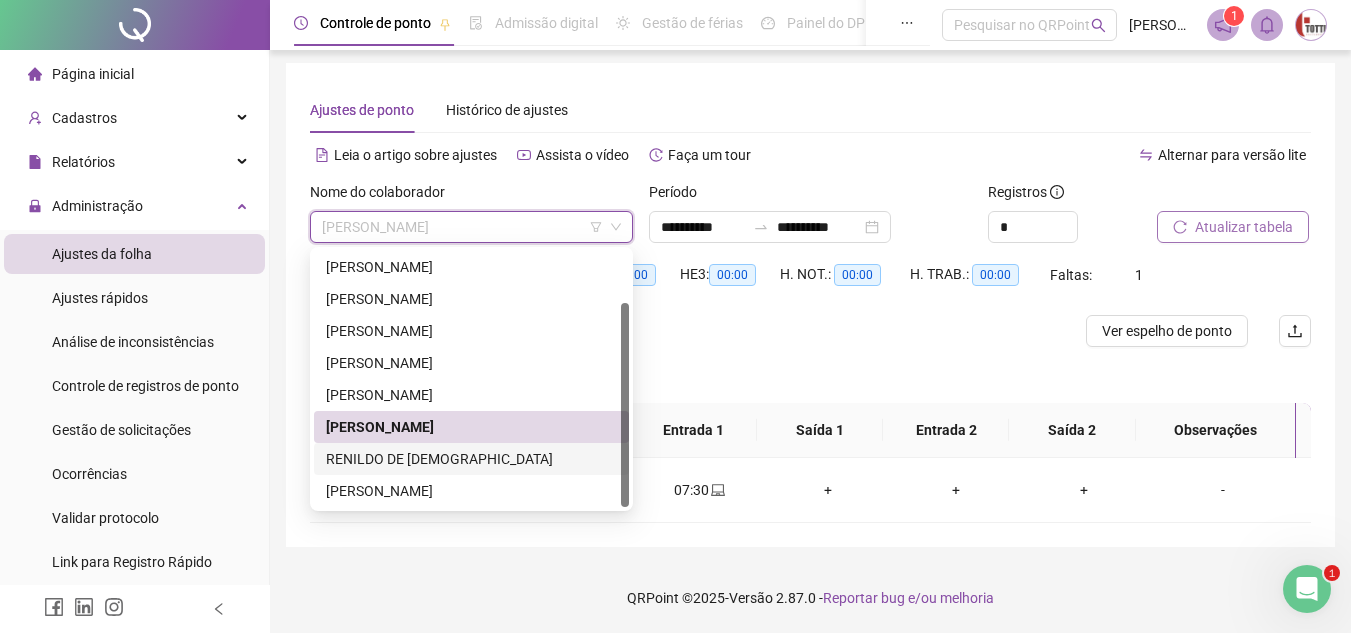 click on "RENILDO DE [DEMOGRAPHIC_DATA]" at bounding box center (471, 459) 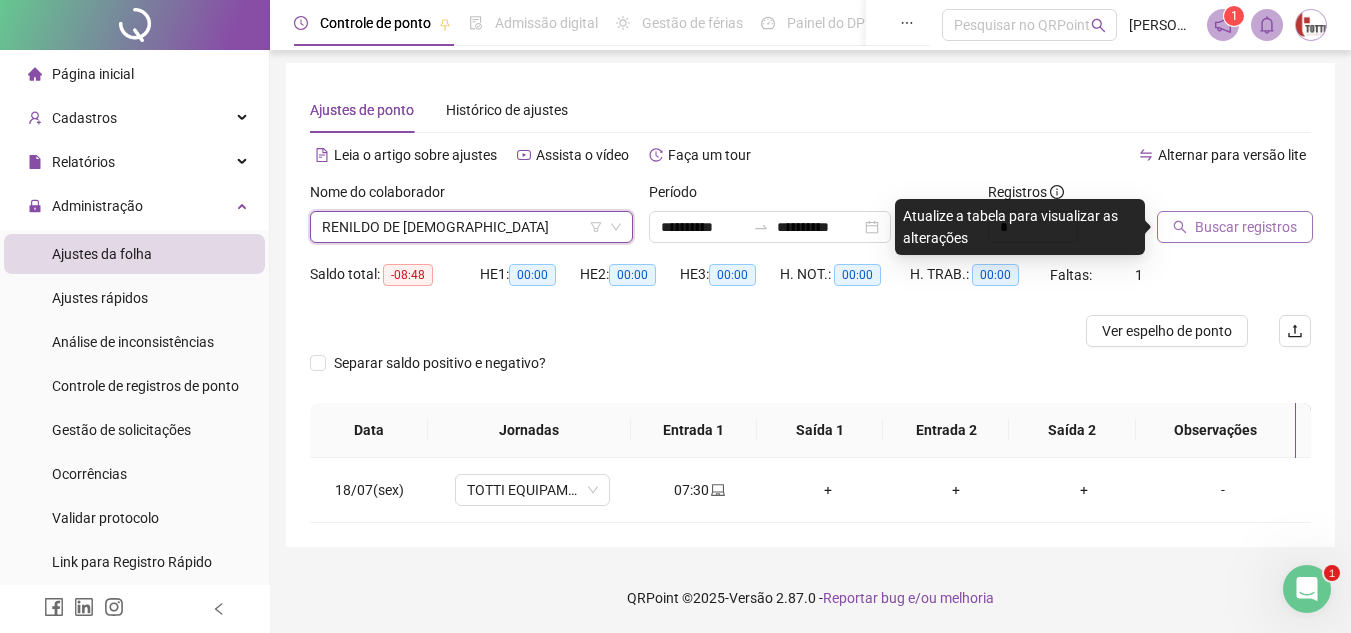 click on "Buscar registros" at bounding box center (1246, 227) 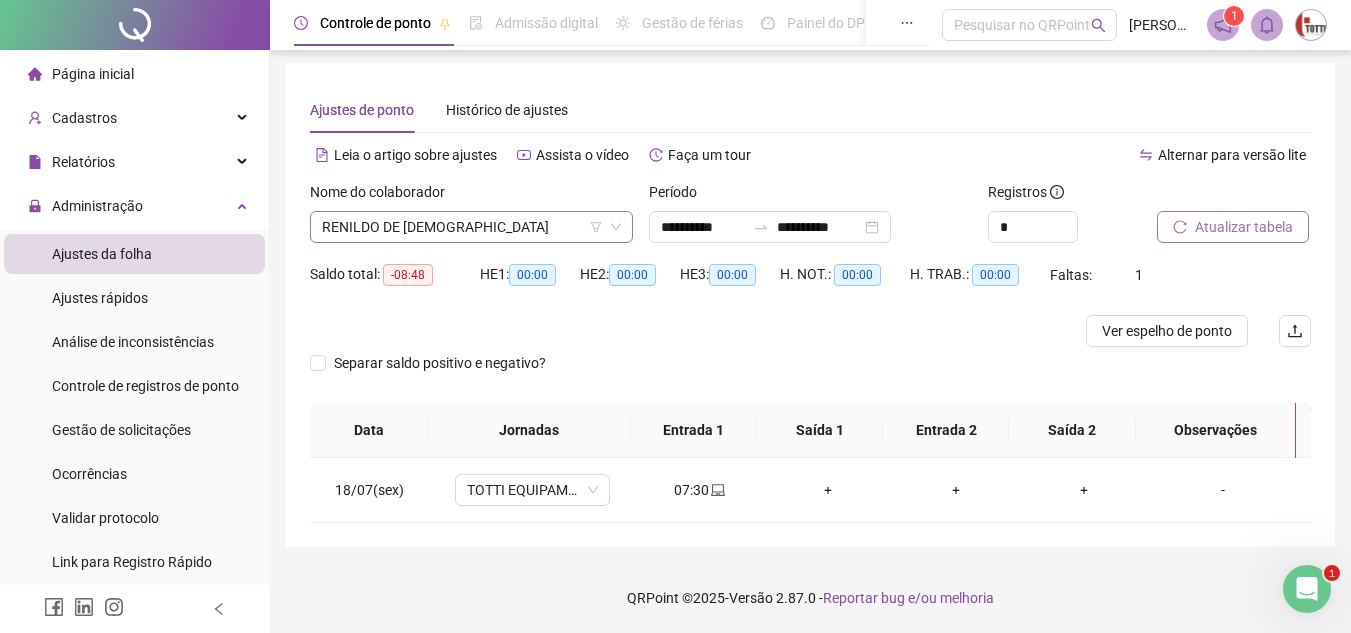 click on "RENILDO DE [DEMOGRAPHIC_DATA]" at bounding box center (471, 227) 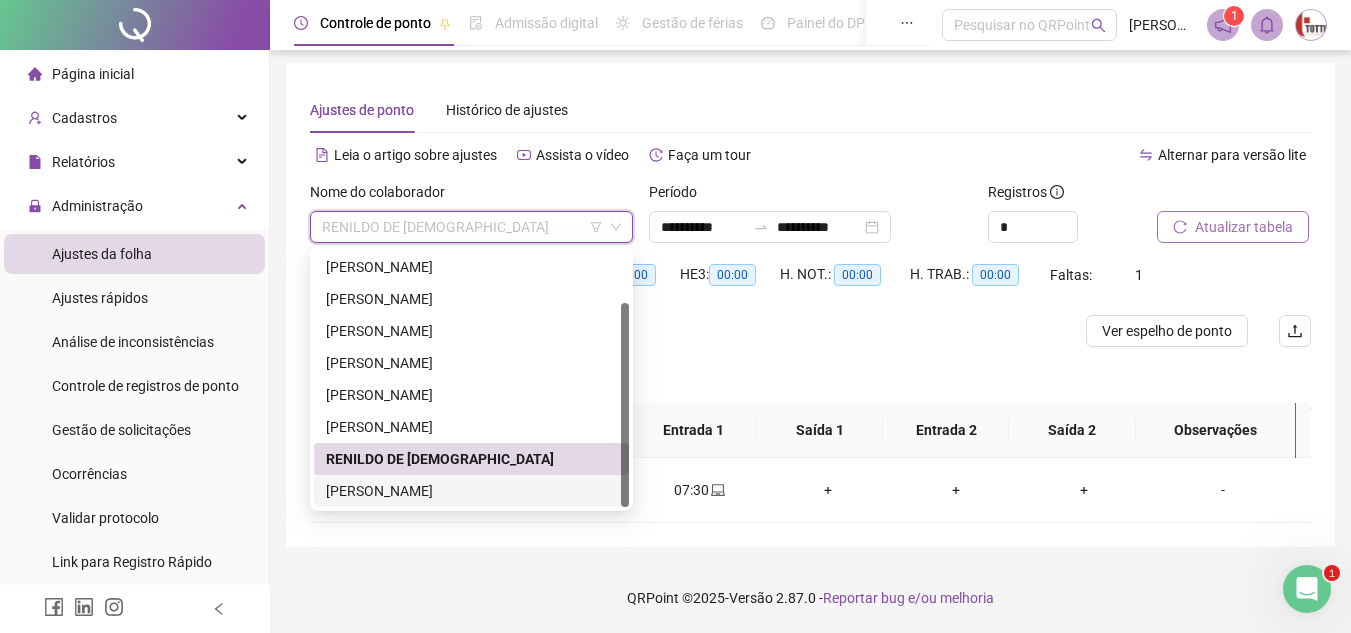 click on "[PERSON_NAME]" at bounding box center (471, 491) 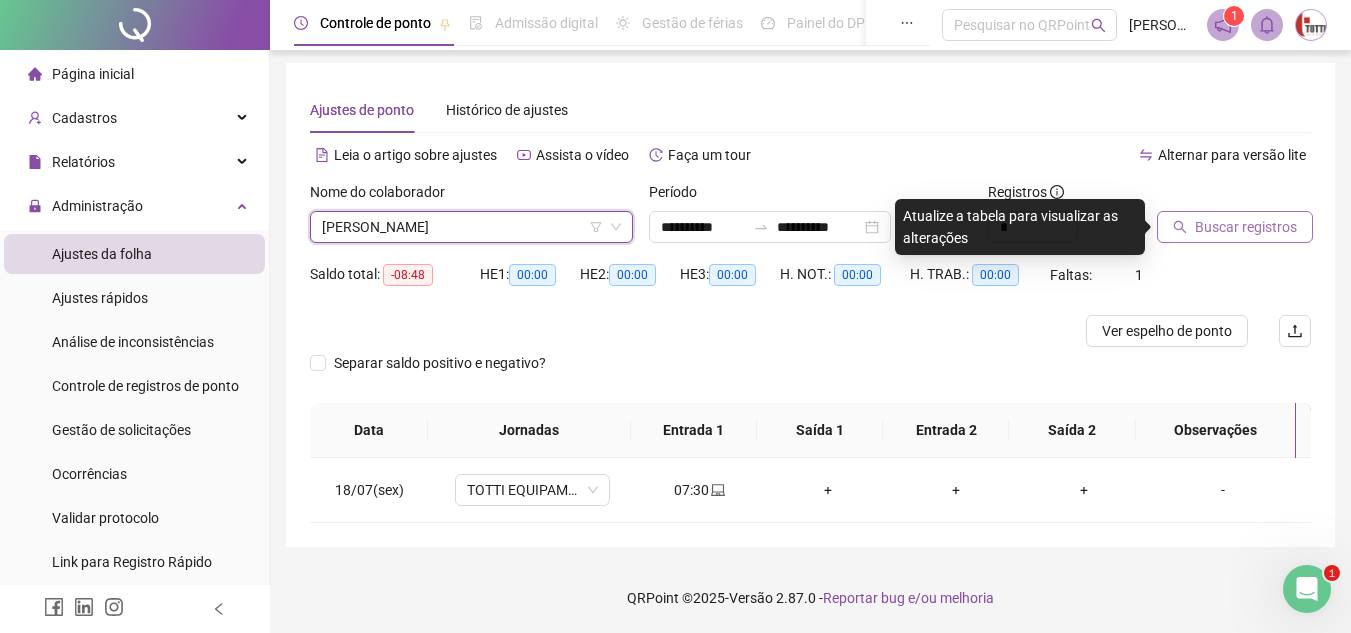 click on "Buscar registros" at bounding box center (1235, 227) 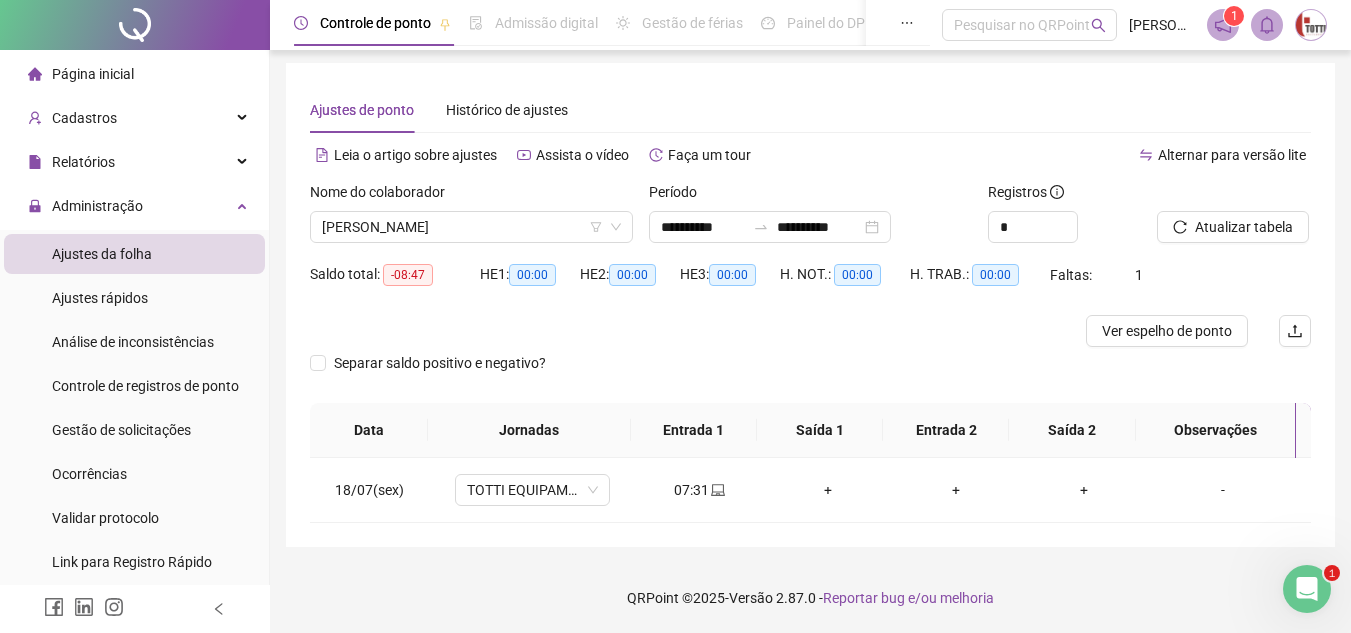 scroll, scrollTop: 0, scrollLeft: 0, axis: both 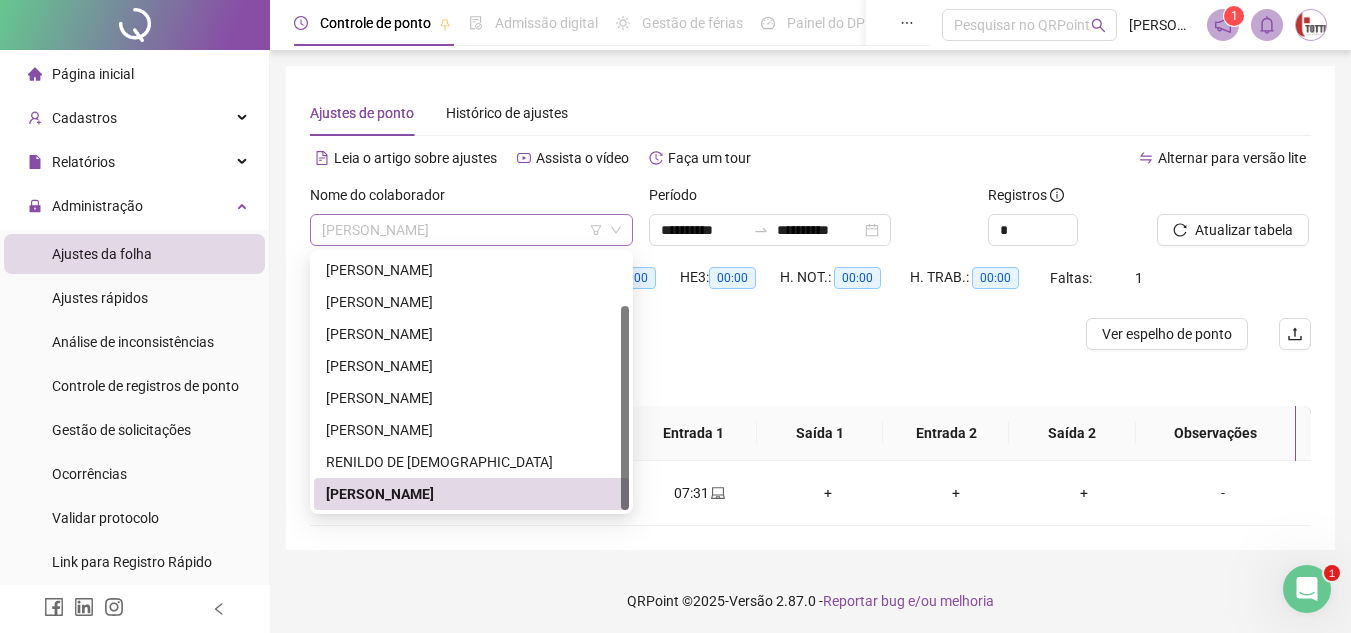 click on "[PERSON_NAME]" at bounding box center [471, 230] 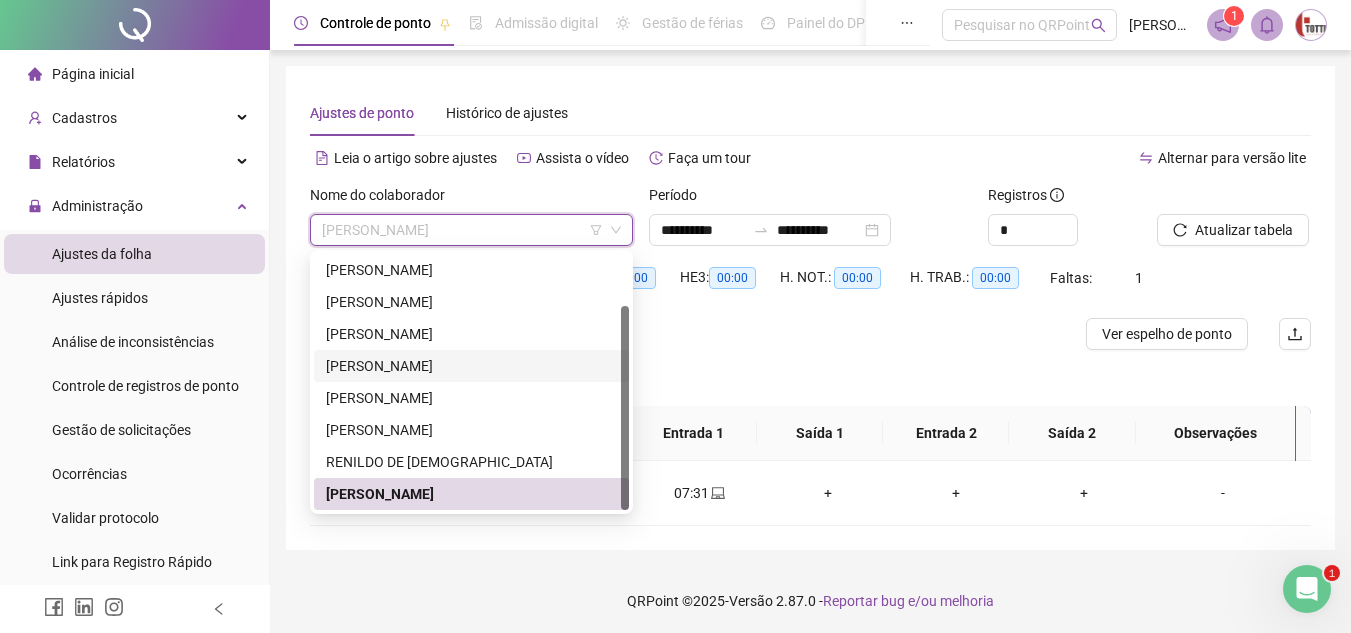 click on "[PERSON_NAME]" at bounding box center [471, 366] 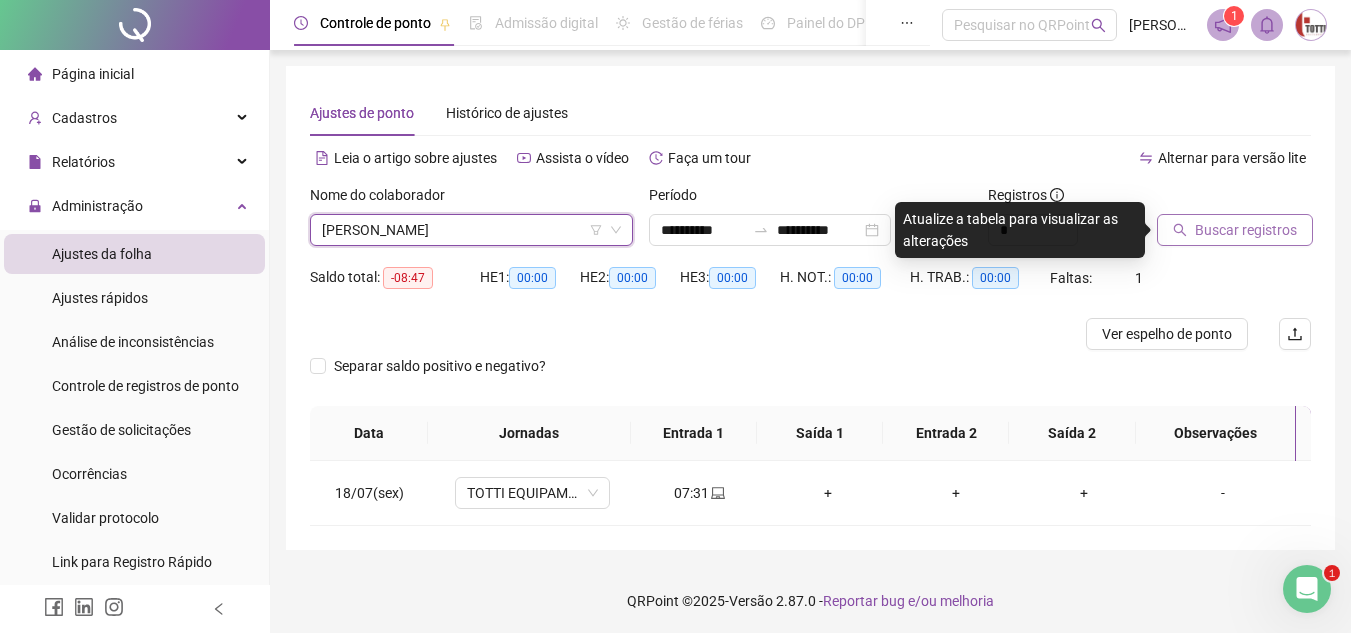 click on "Buscar registros" at bounding box center (1246, 230) 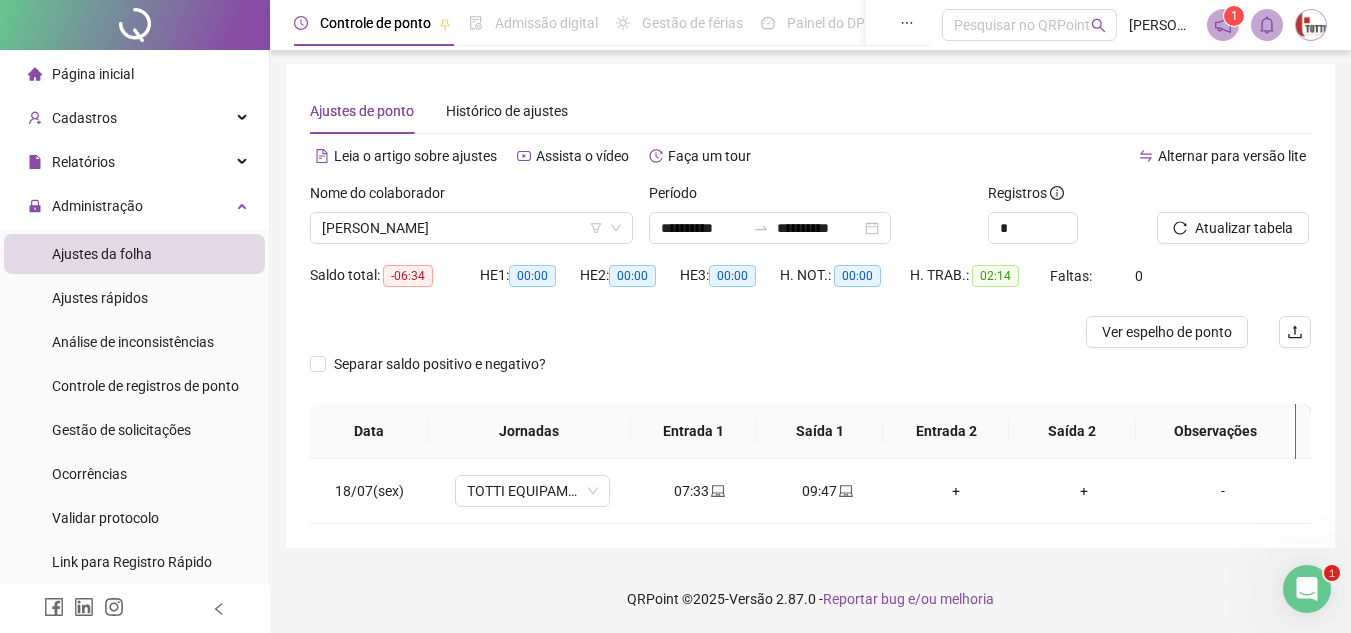 scroll, scrollTop: 3, scrollLeft: 0, axis: vertical 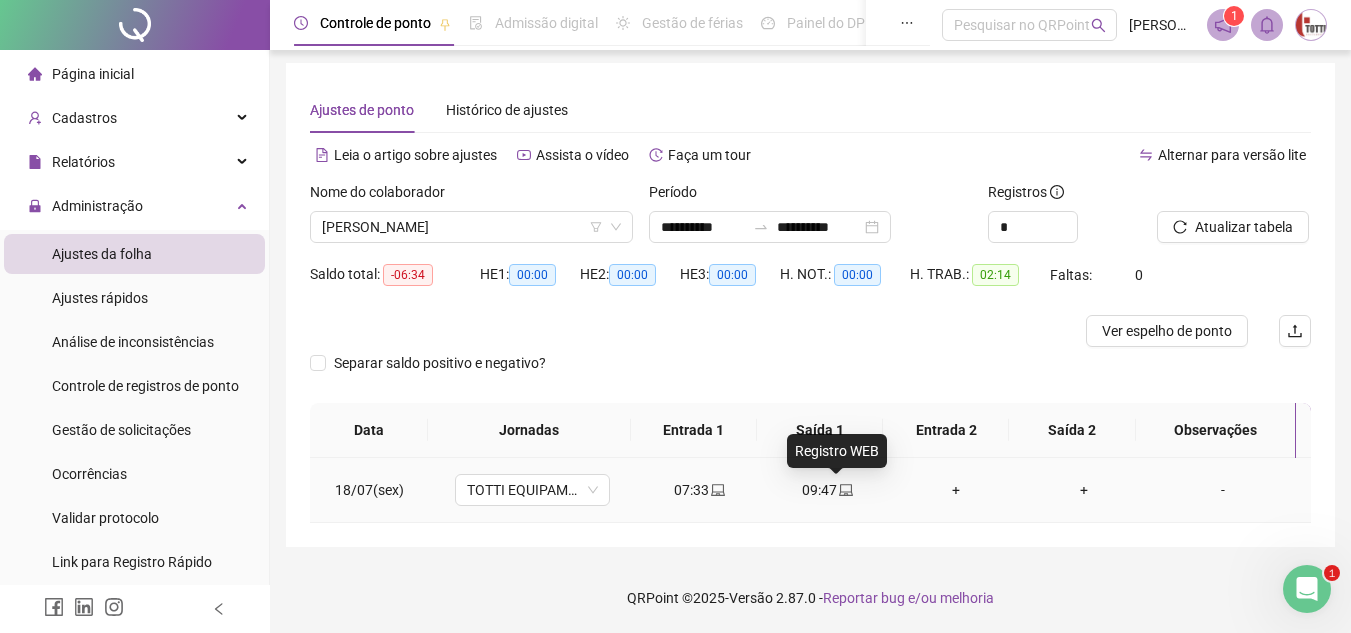 click 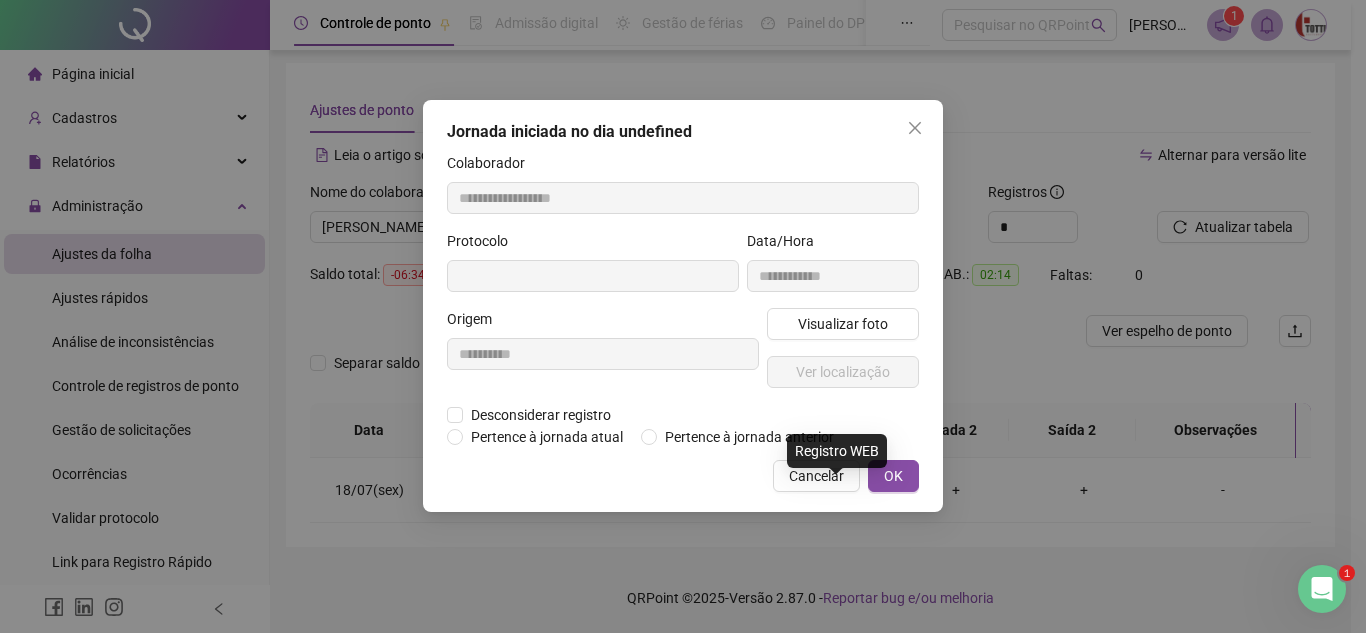 type on "**********" 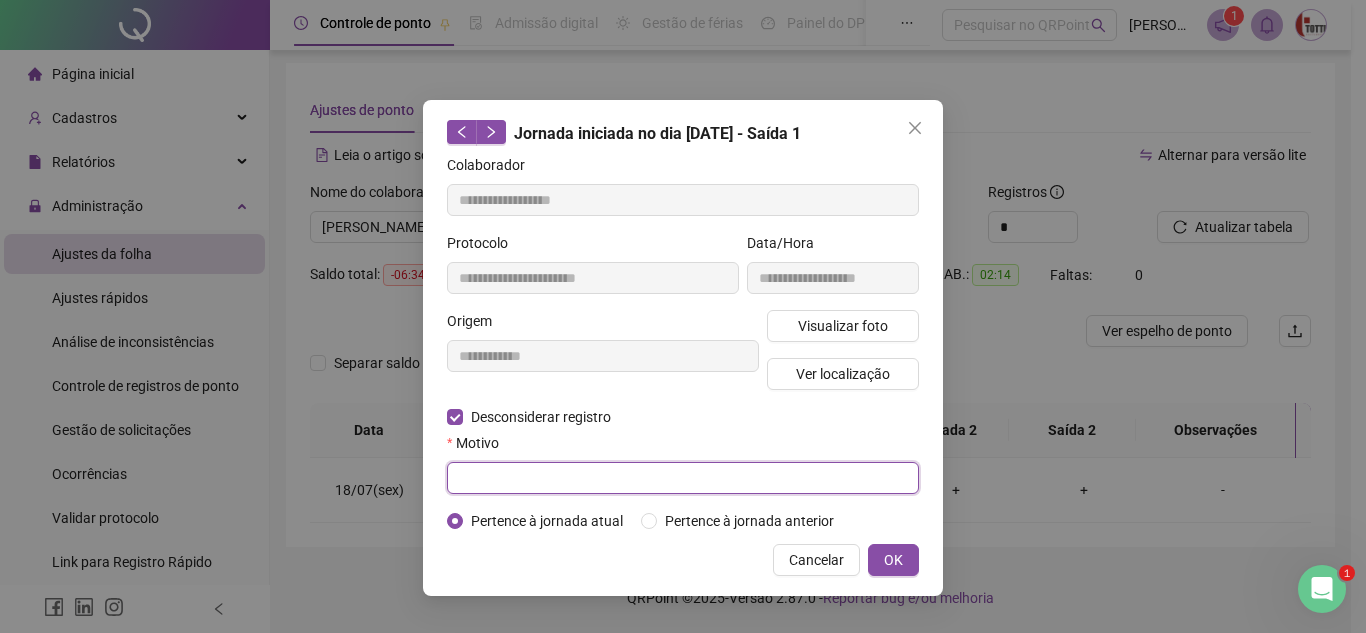 click at bounding box center (683, 478) 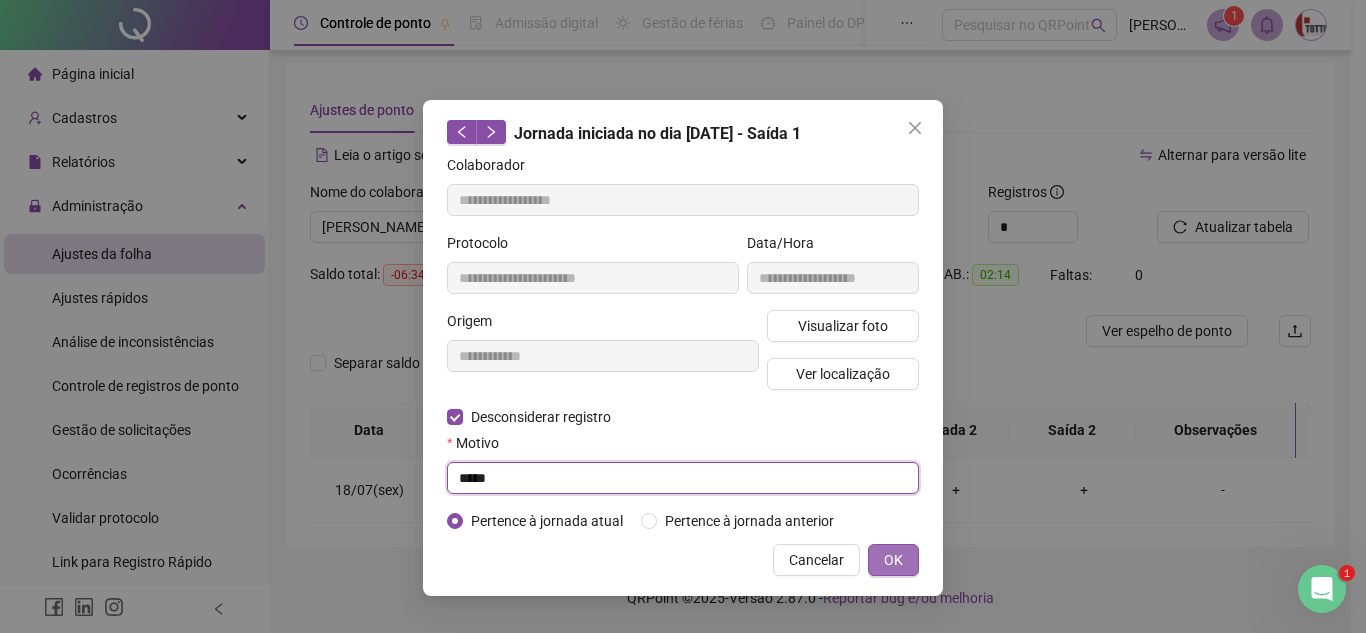 type on "*****" 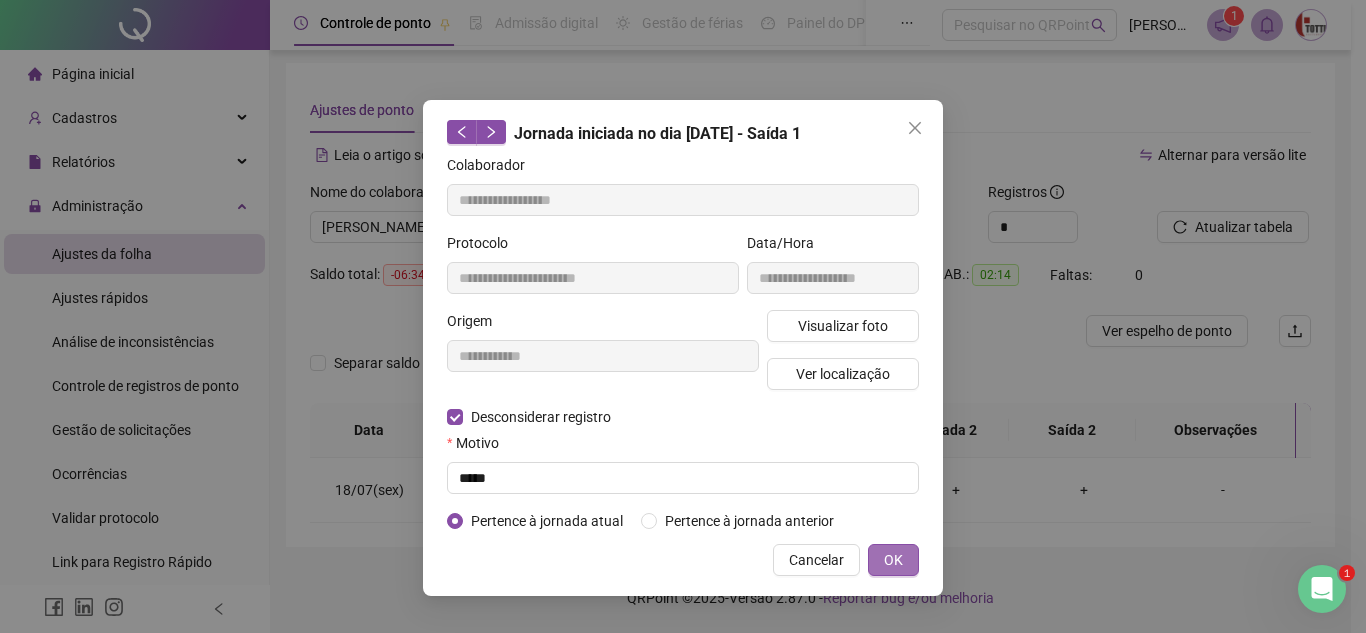 click on "OK" at bounding box center [893, 560] 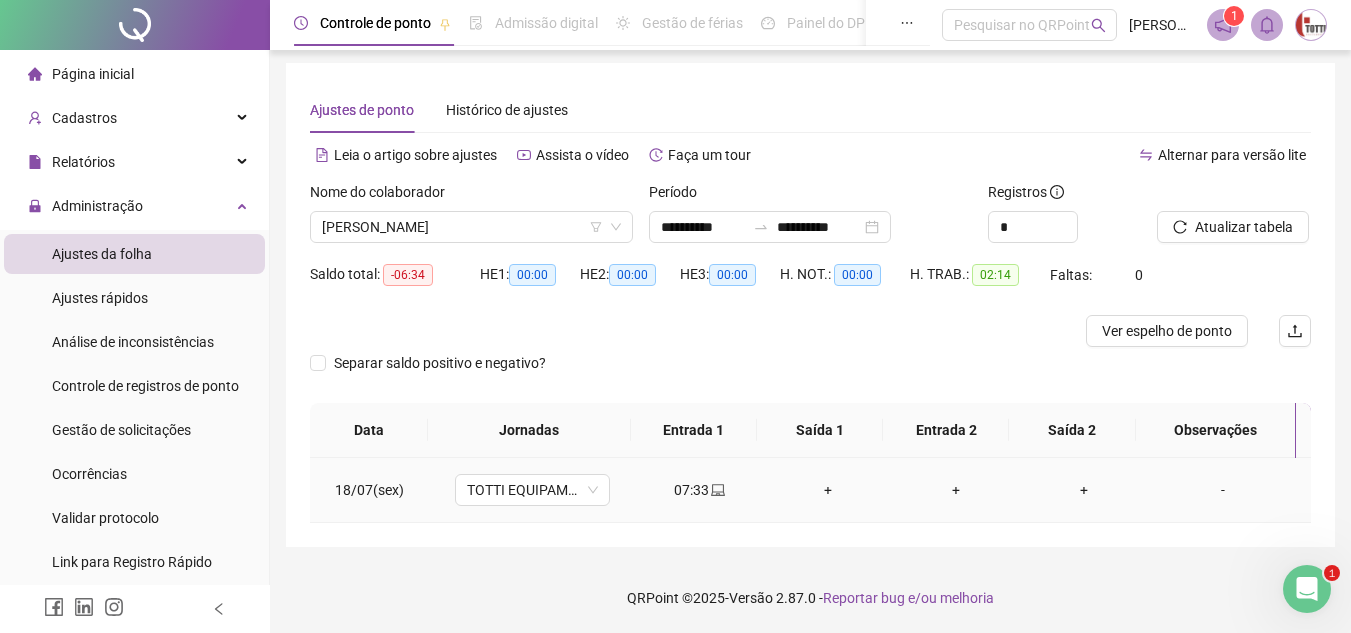 scroll, scrollTop: 0, scrollLeft: 0, axis: both 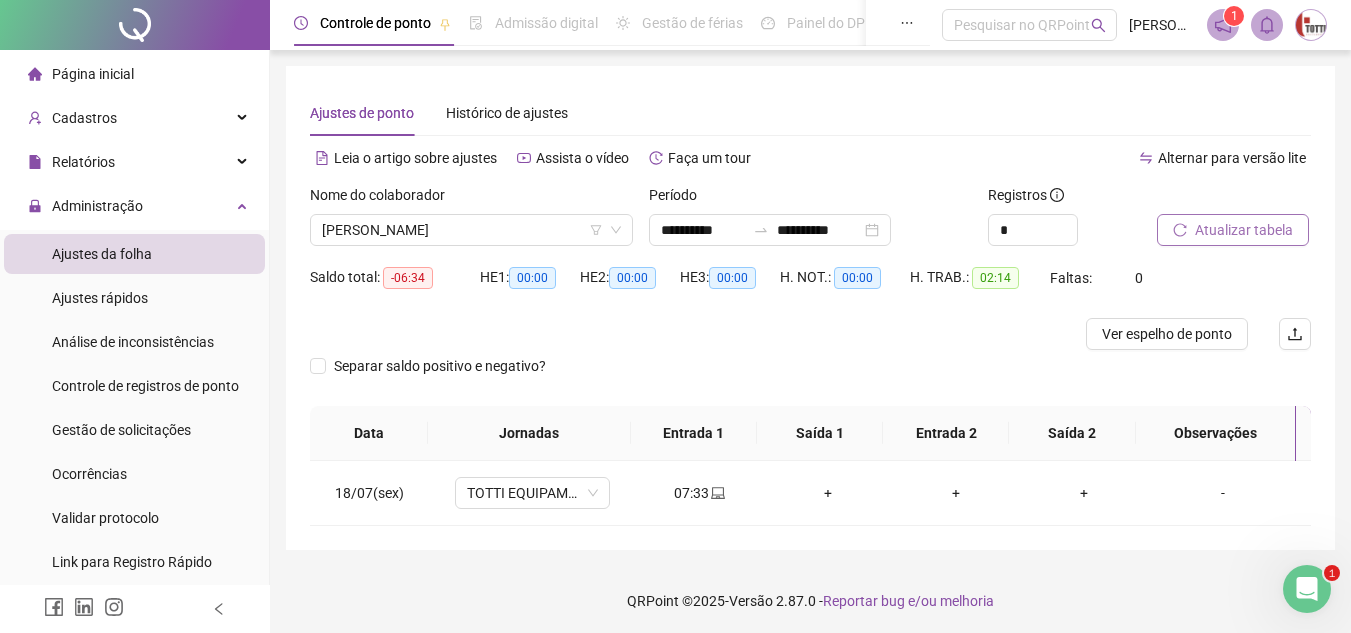 click on "Atualizar tabela" at bounding box center (1244, 230) 